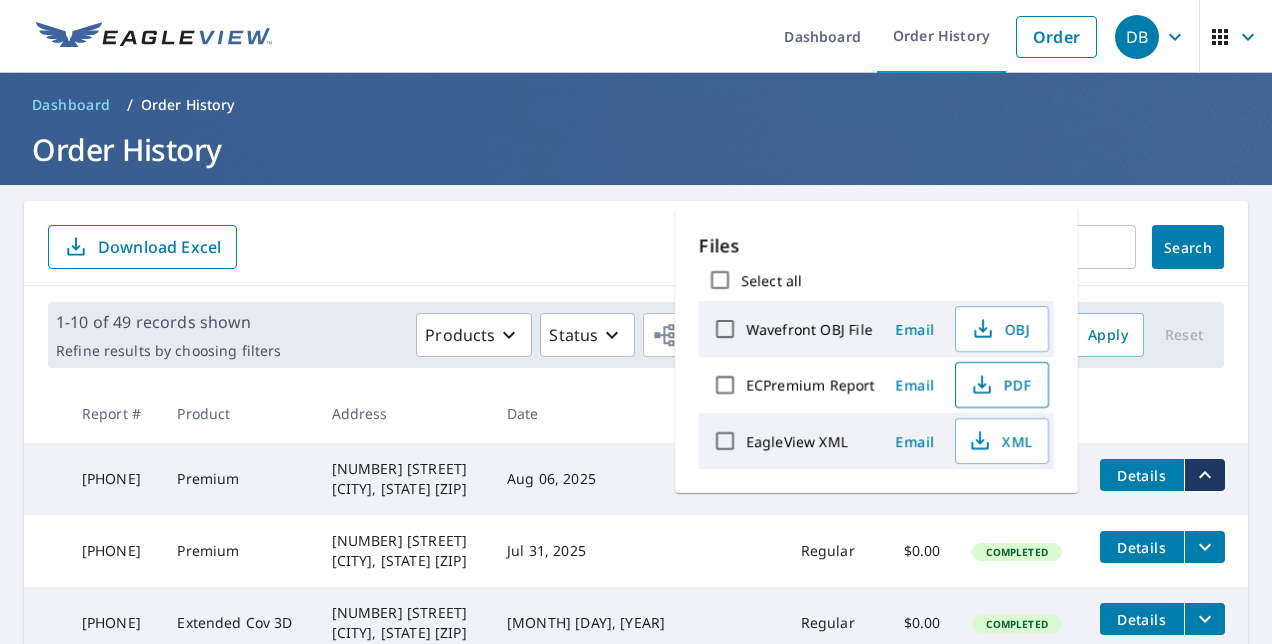 scroll, scrollTop: 0, scrollLeft: 0, axis: both 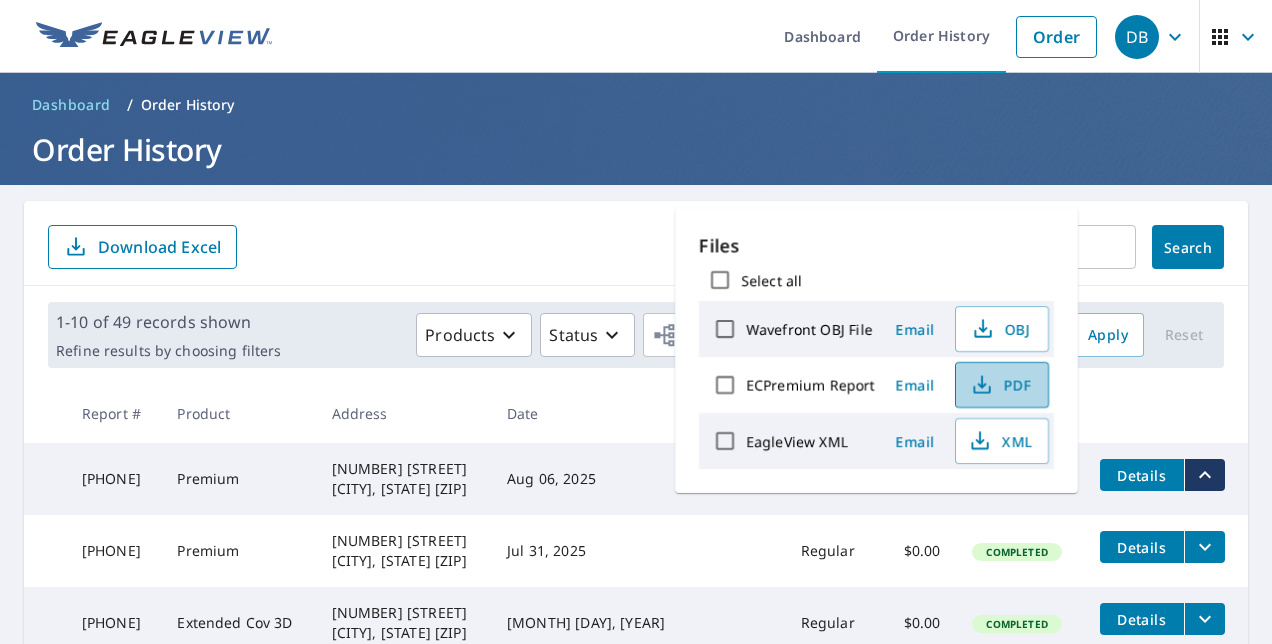click on "PDF" at bounding box center [1000, 385] 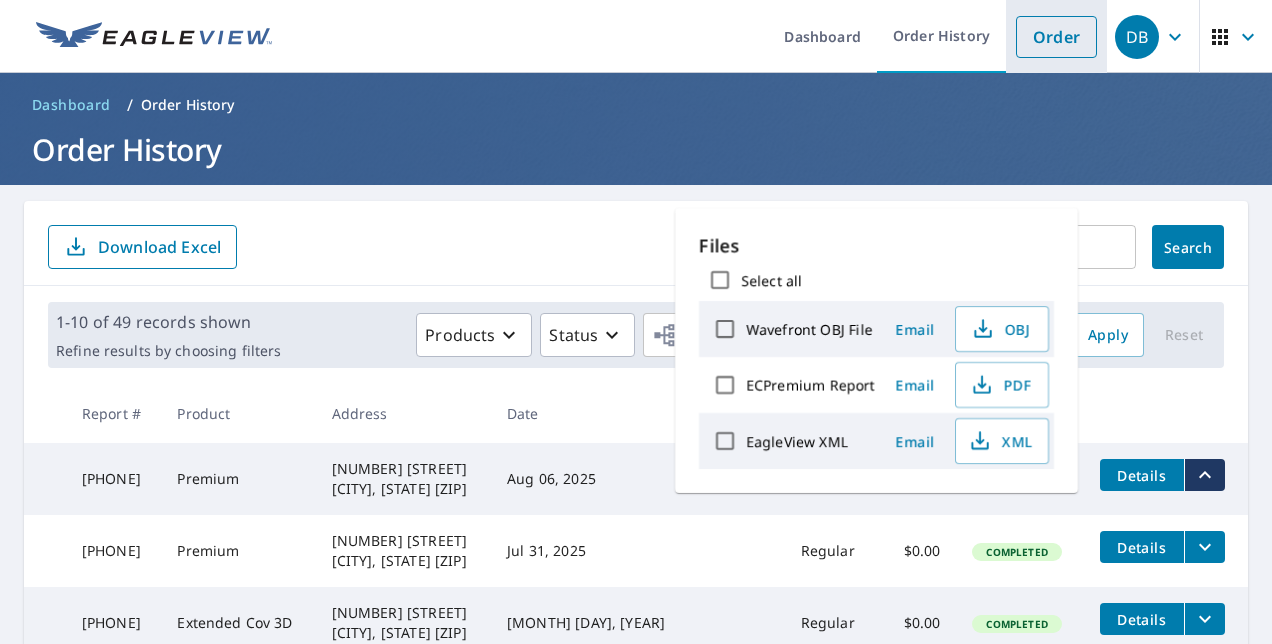 click on "Order" at bounding box center [1056, 37] 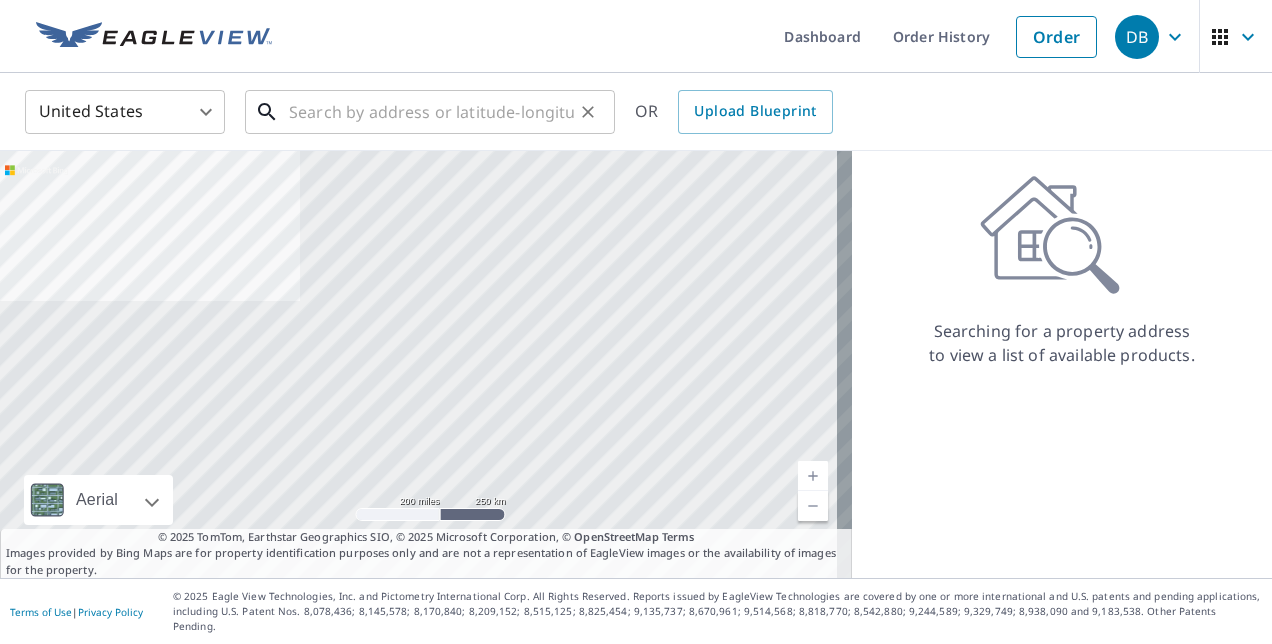 click at bounding box center (431, 112) 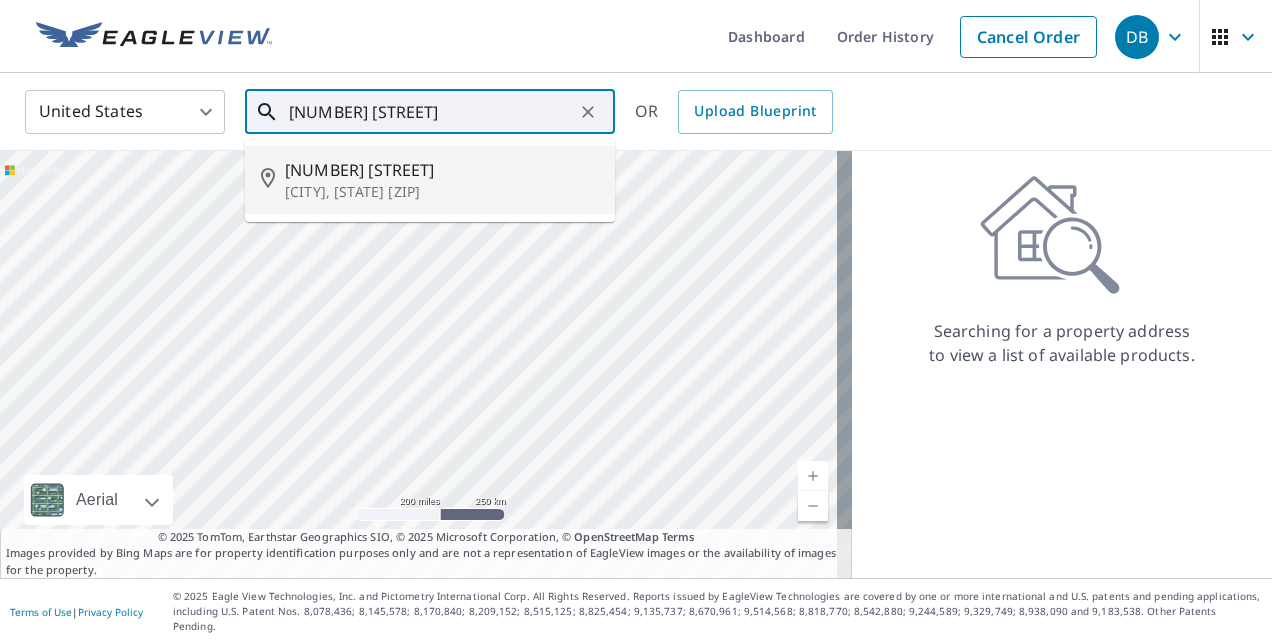 click on "[NUMBER] [STREET]" at bounding box center (442, 170) 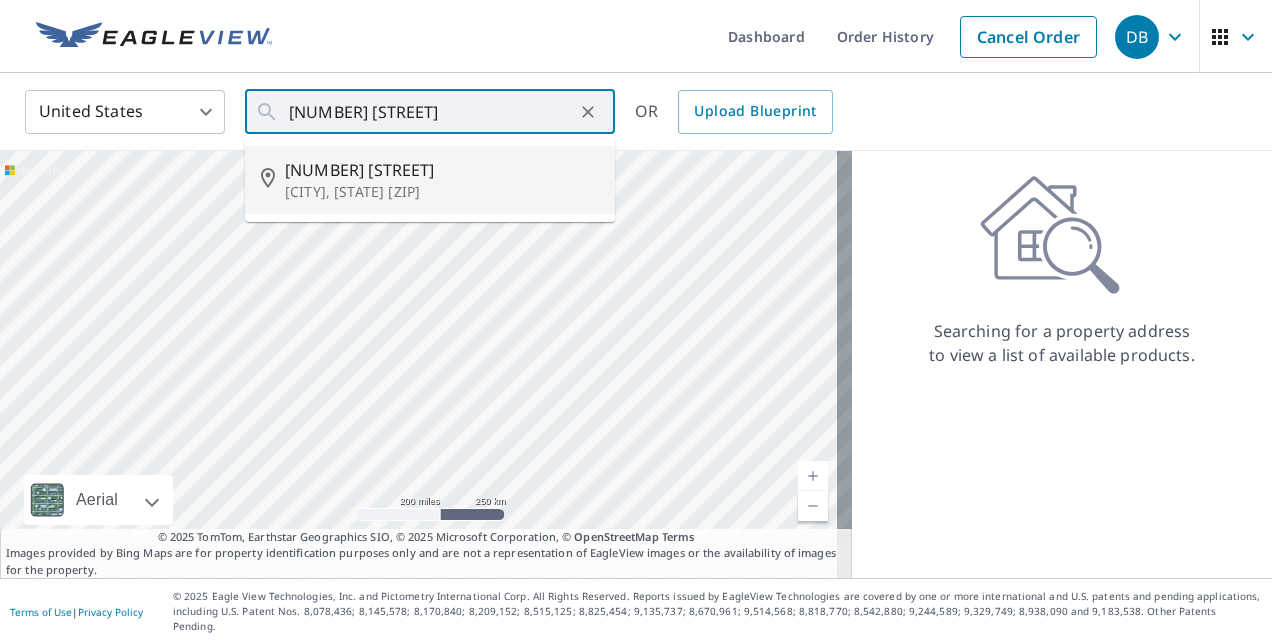 type on "[NUMBER] [STREET] [CITY], [STATE] [ZIP]" 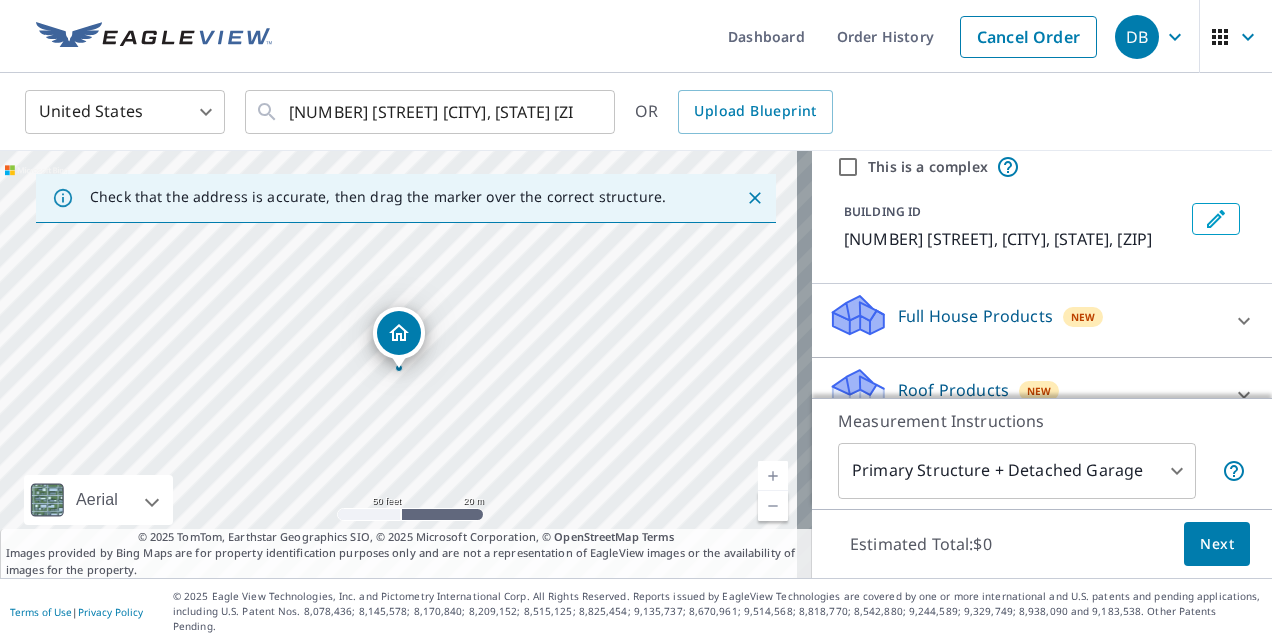 scroll, scrollTop: 200, scrollLeft: 0, axis: vertical 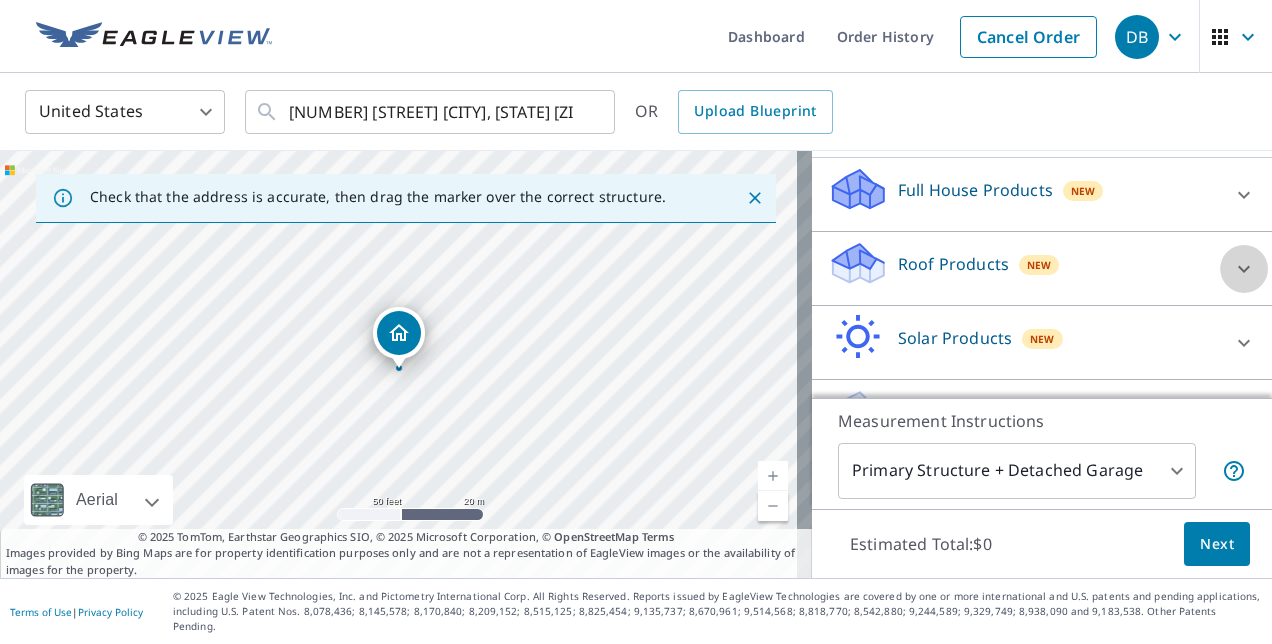 click 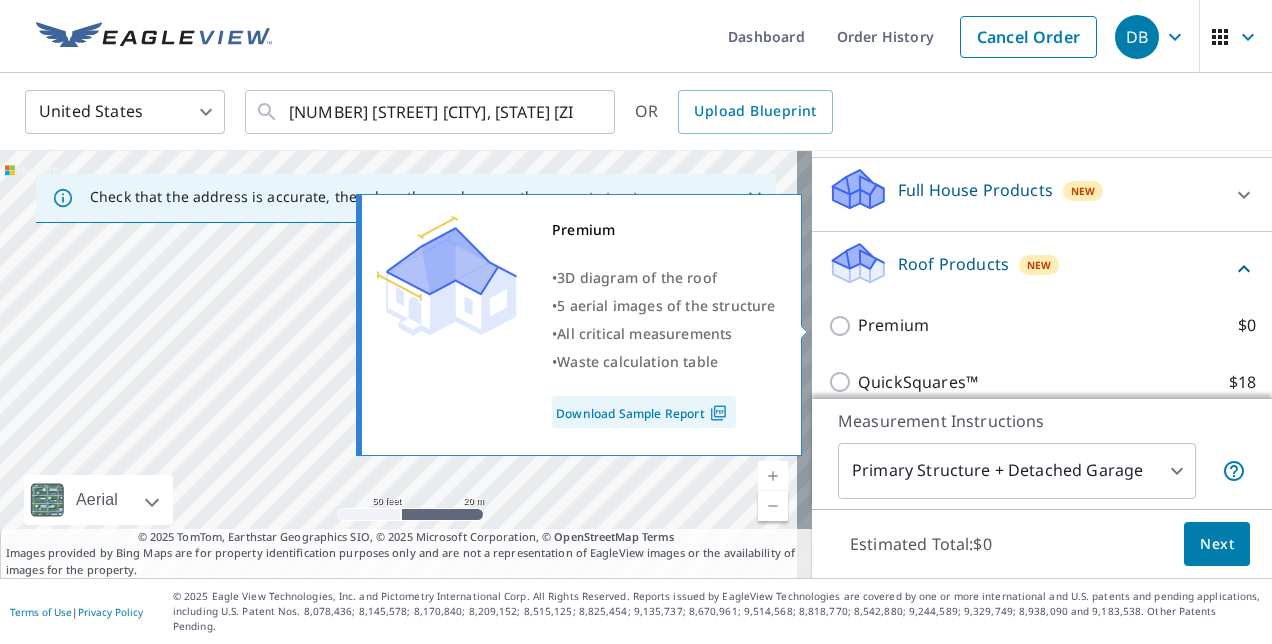 click on "Premium $0" at bounding box center [843, 326] 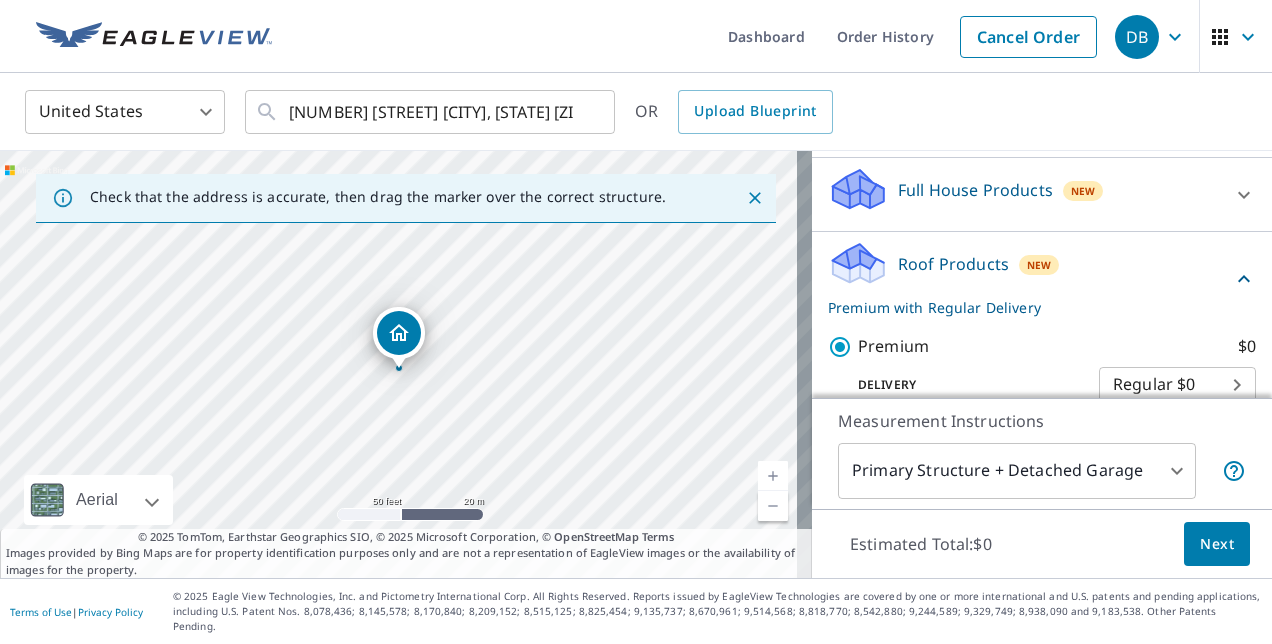 scroll, scrollTop: 500, scrollLeft: 0, axis: vertical 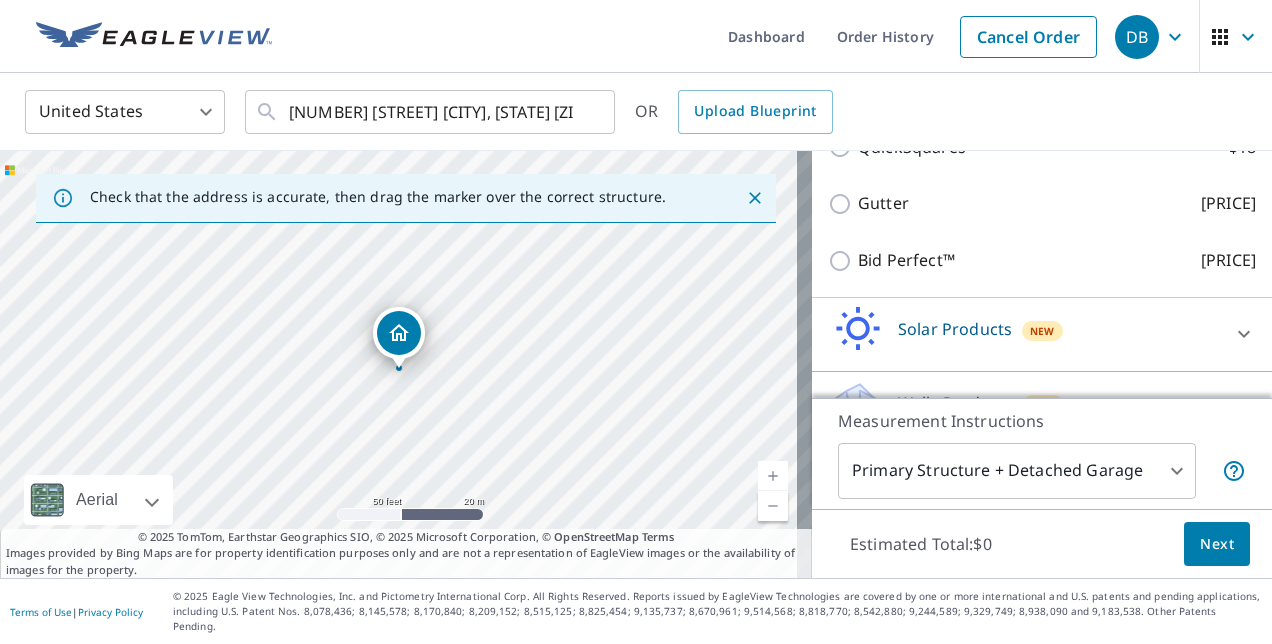 click on "Next" at bounding box center [1217, 544] 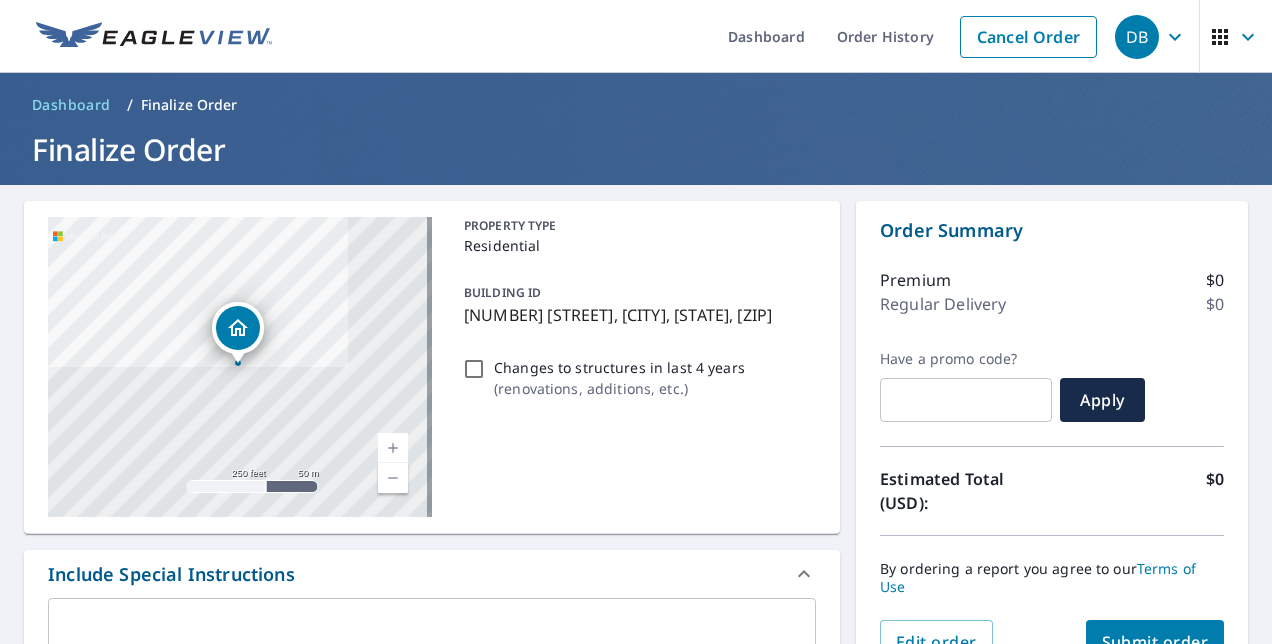 scroll, scrollTop: 600, scrollLeft: 0, axis: vertical 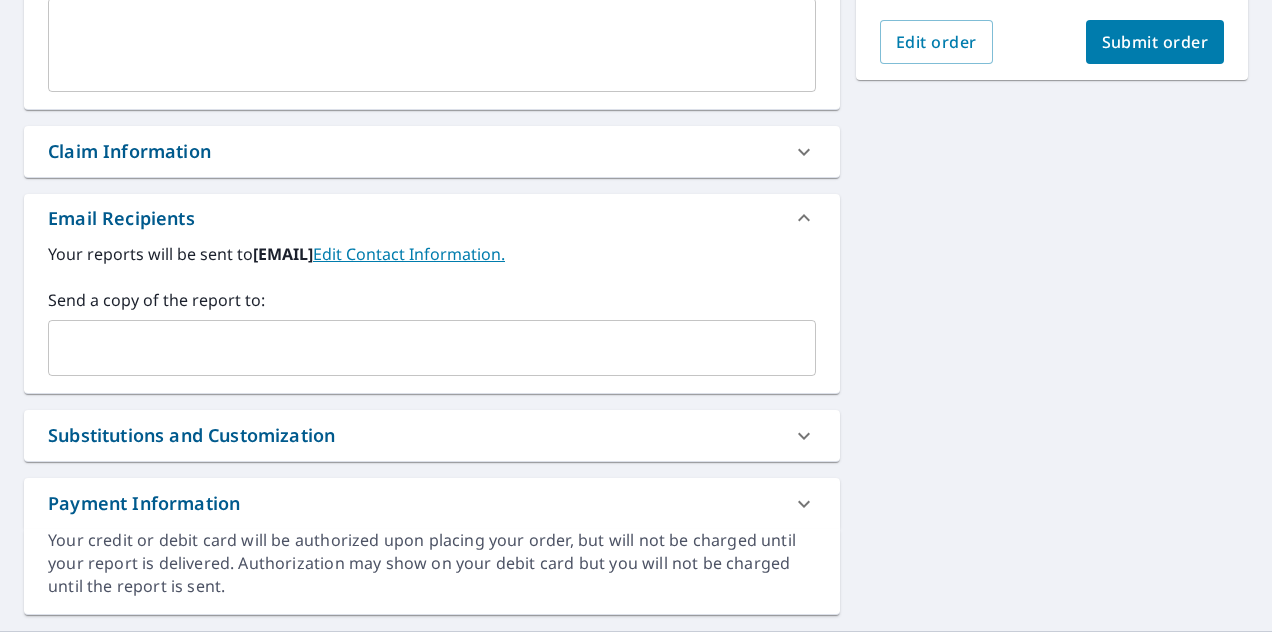 click at bounding box center [417, 348] 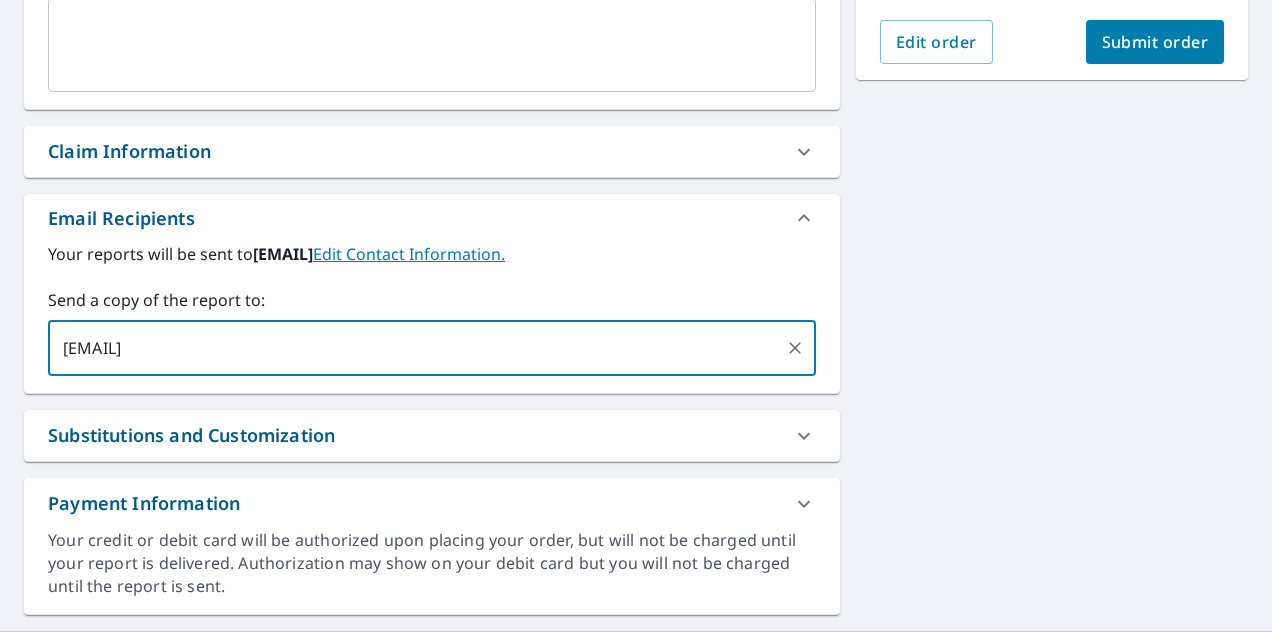 type on "[EMAIL]" 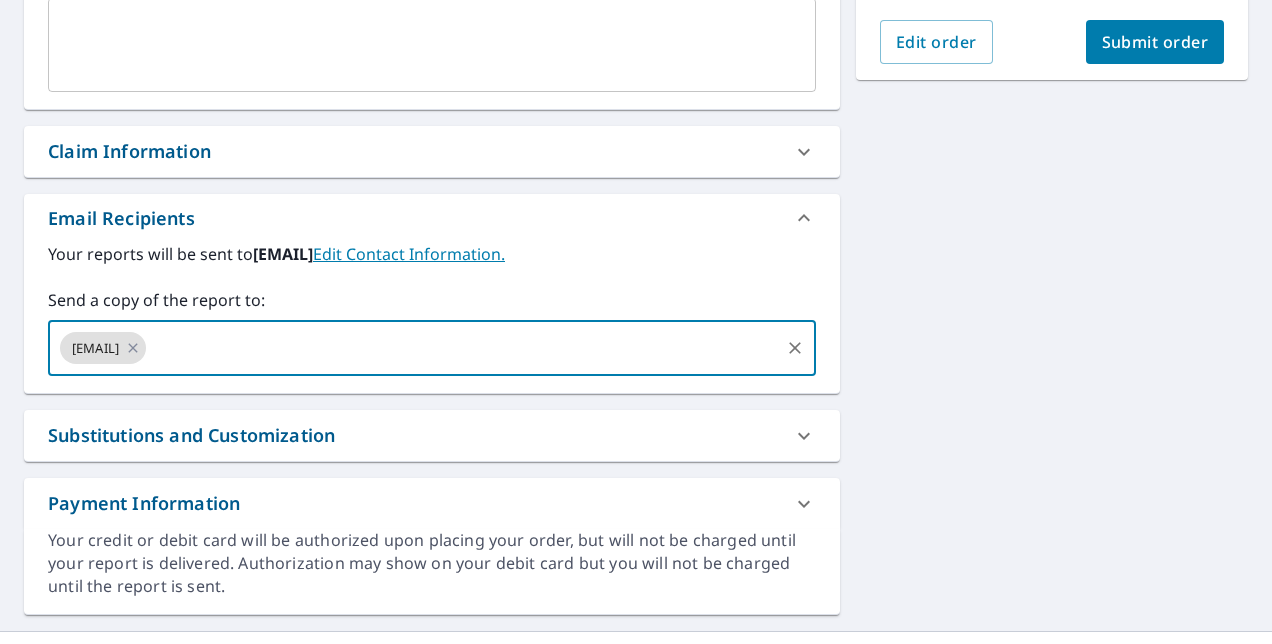 click on "Submit order" at bounding box center [1155, 42] 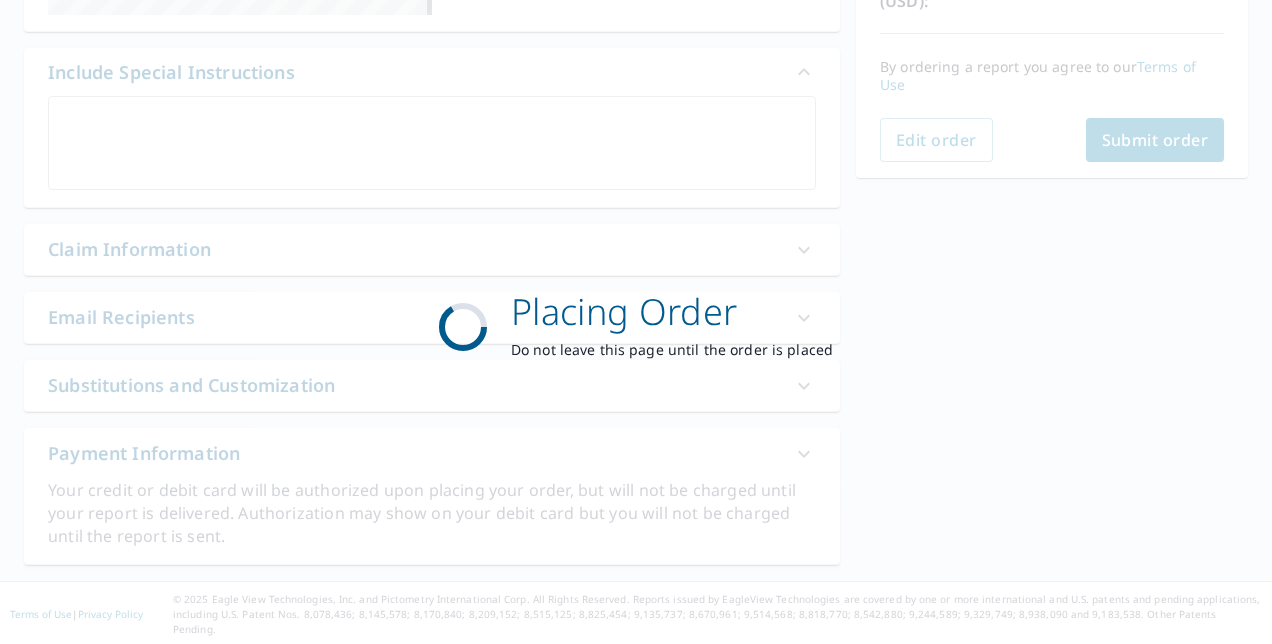 scroll, scrollTop: 487, scrollLeft: 0, axis: vertical 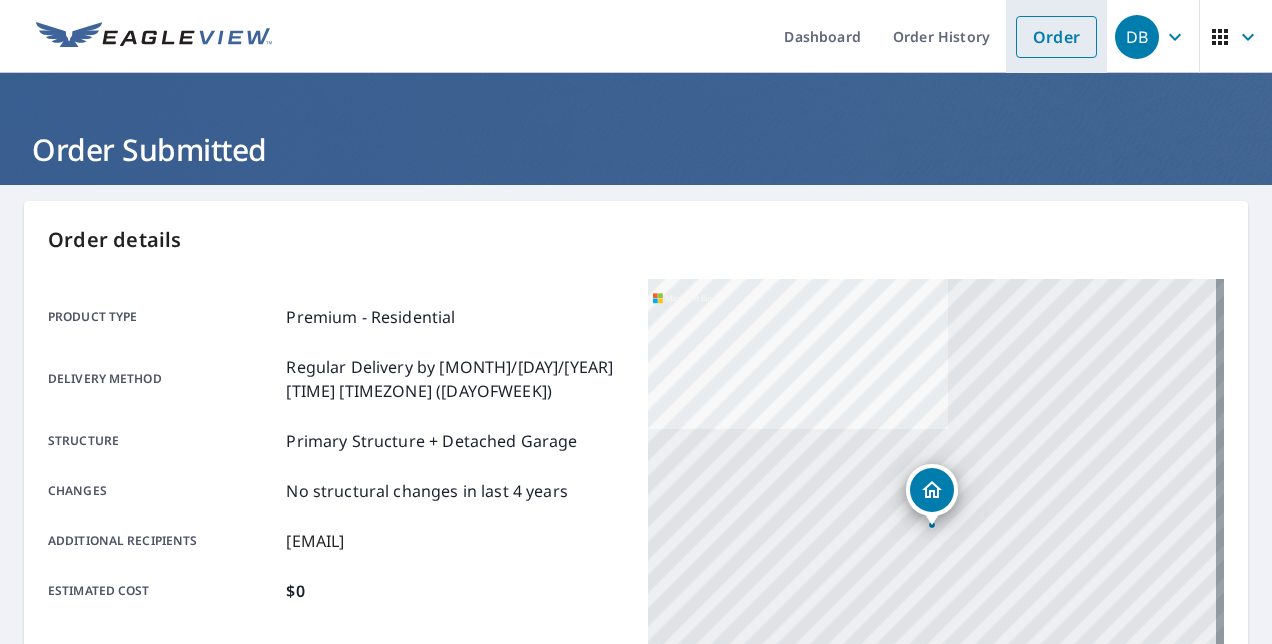 click on "Order" at bounding box center (1056, 37) 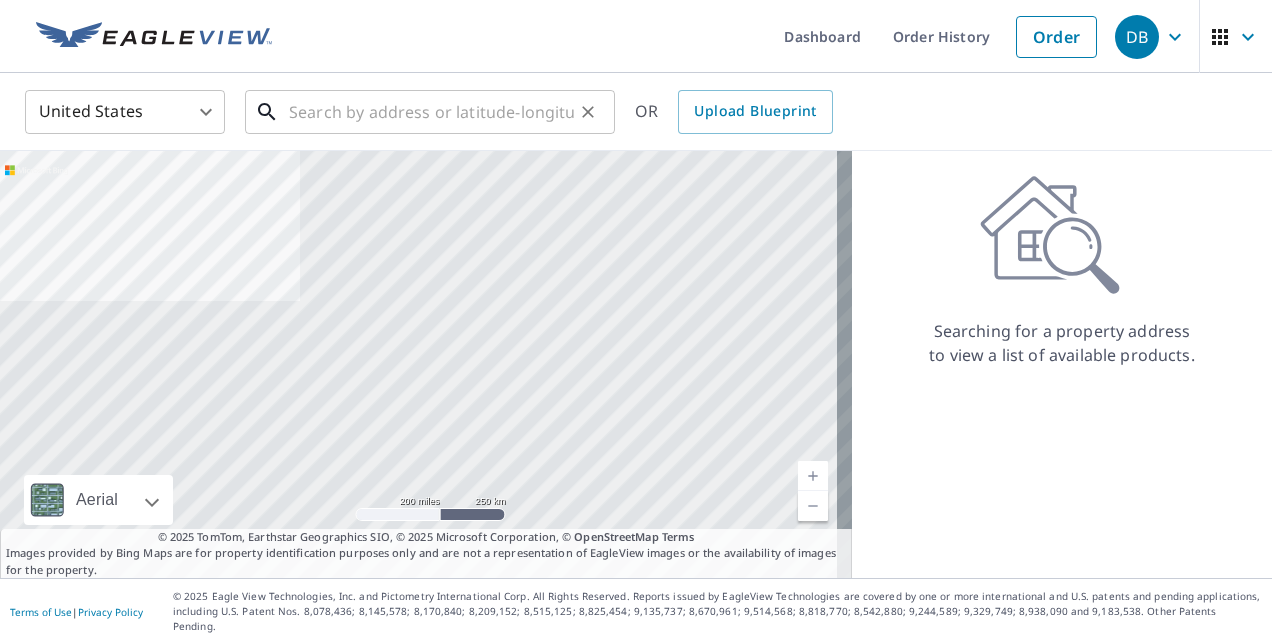 click at bounding box center (431, 112) 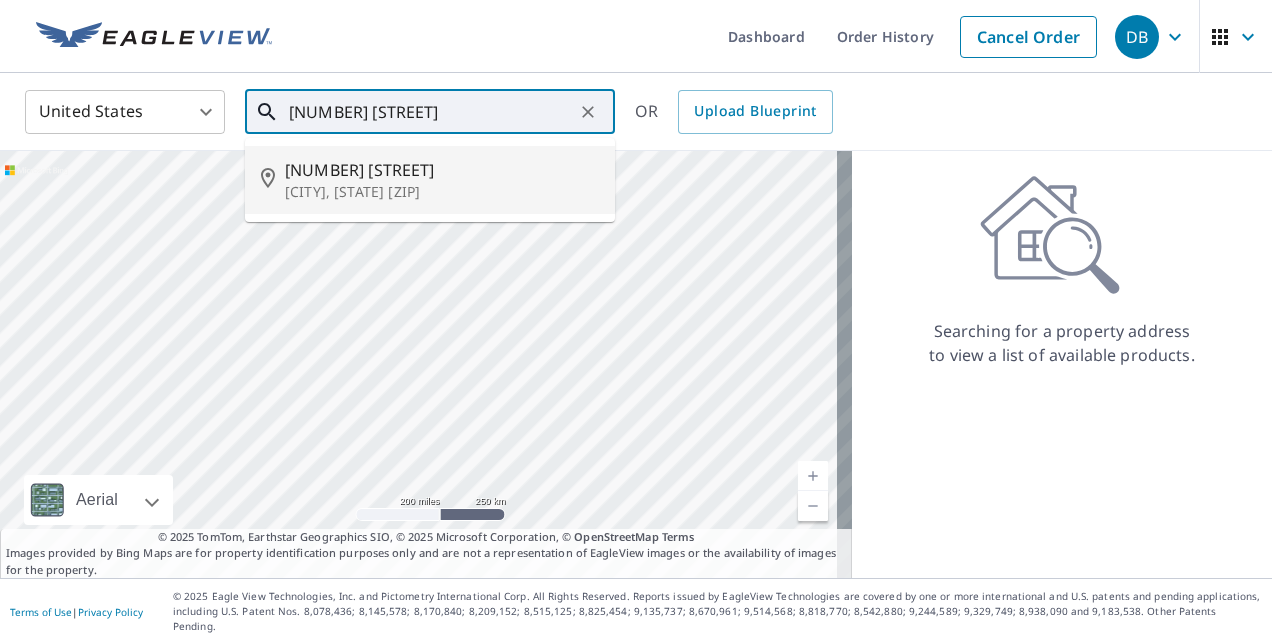 click on "[NUMBER] [STREET]" at bounding box center [442, 170] 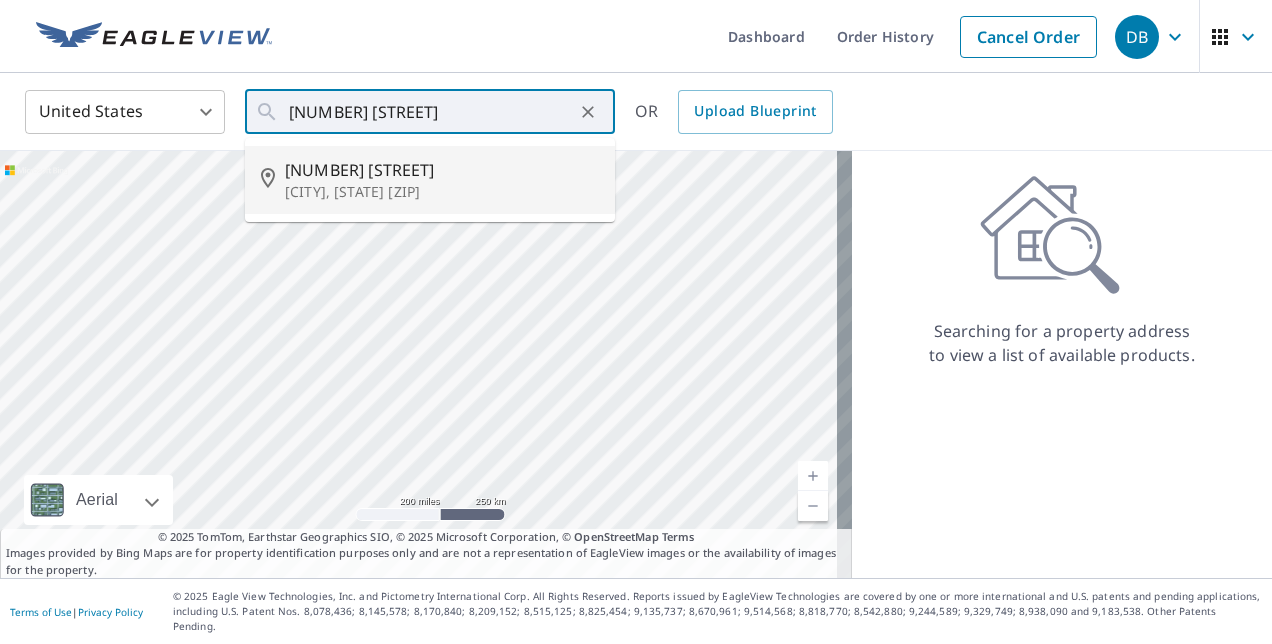 type on "[NUMBER] [STREET] [CITY], [STATE] [ZIP]" 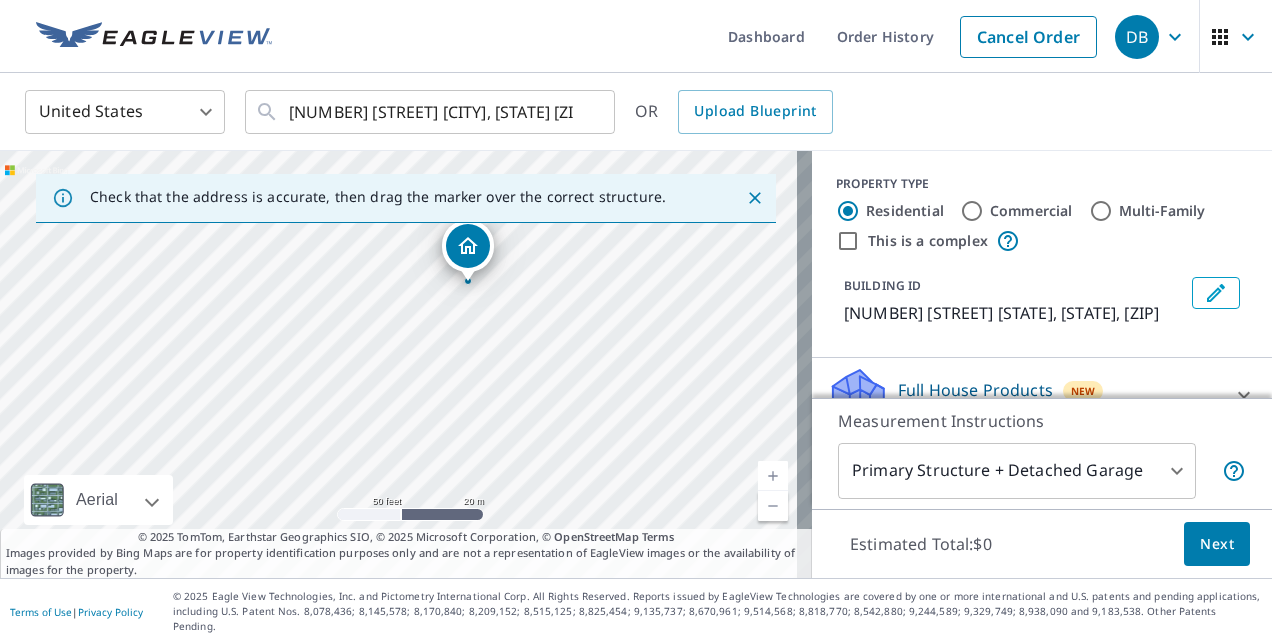 drag, startPoint x: 328, startPoint y: 462, endPoint x: 397, endPoint y: 375, distance: 111.040535 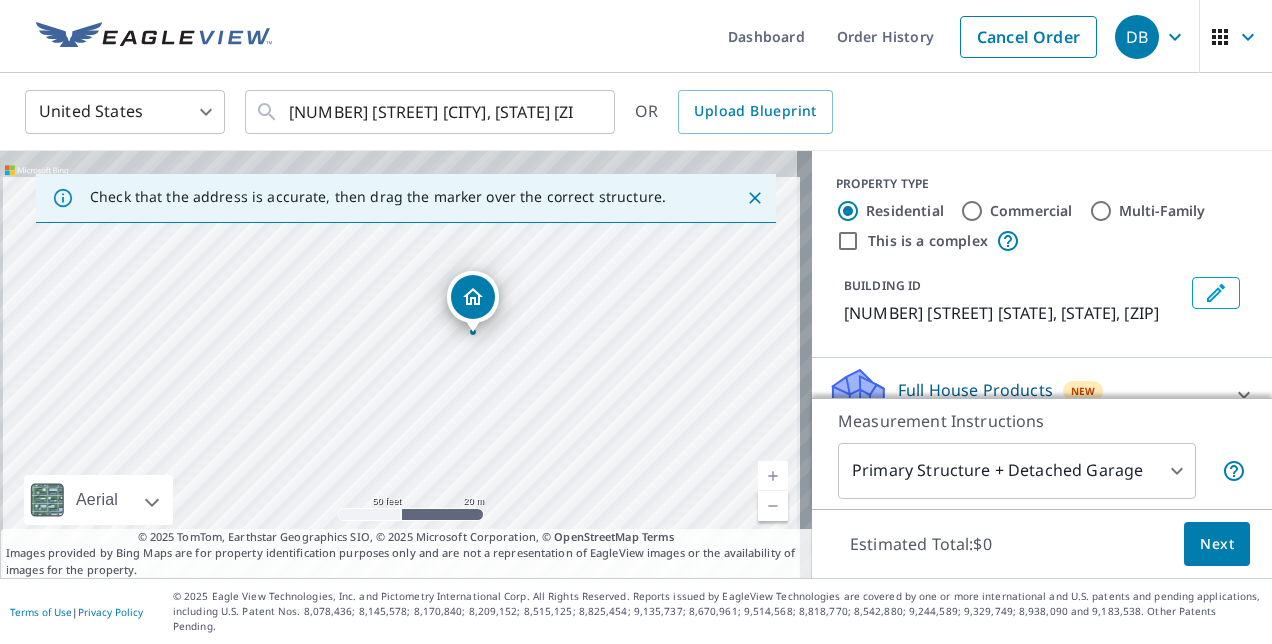 drag, startPoint x: 526, startPoint y: 333, endPoint x: 532, endPoint y: 396, distance: 63.28507 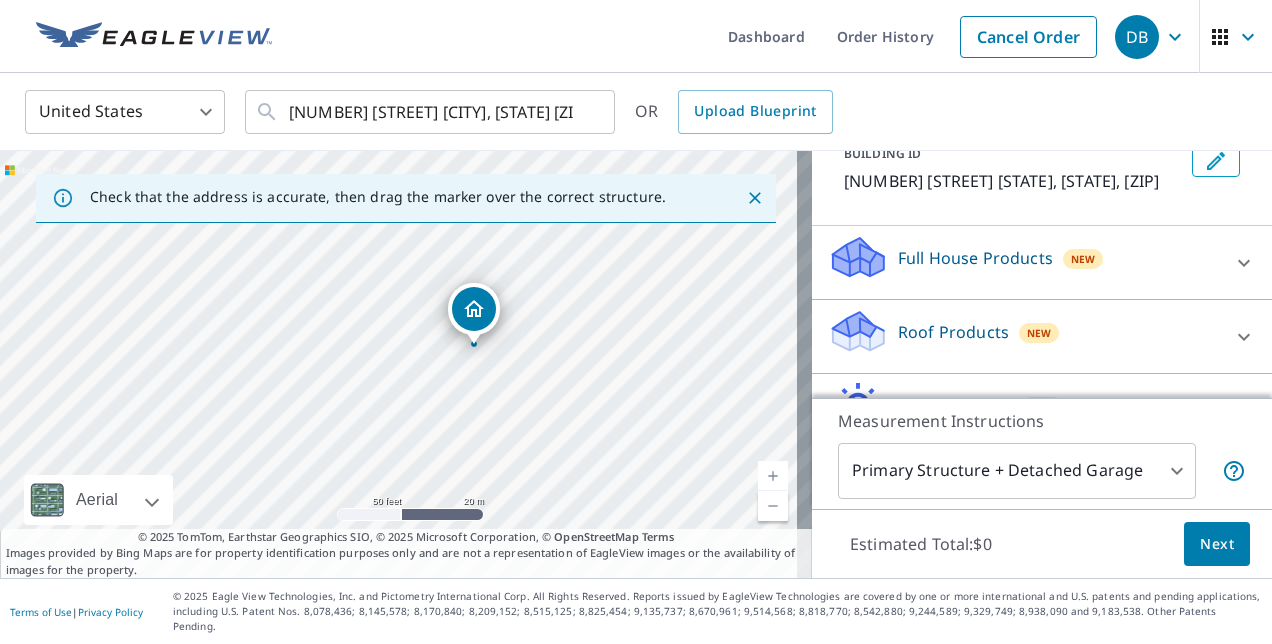 scroll, scrollTop: 162, scrollLeft: 0, axis: vertical 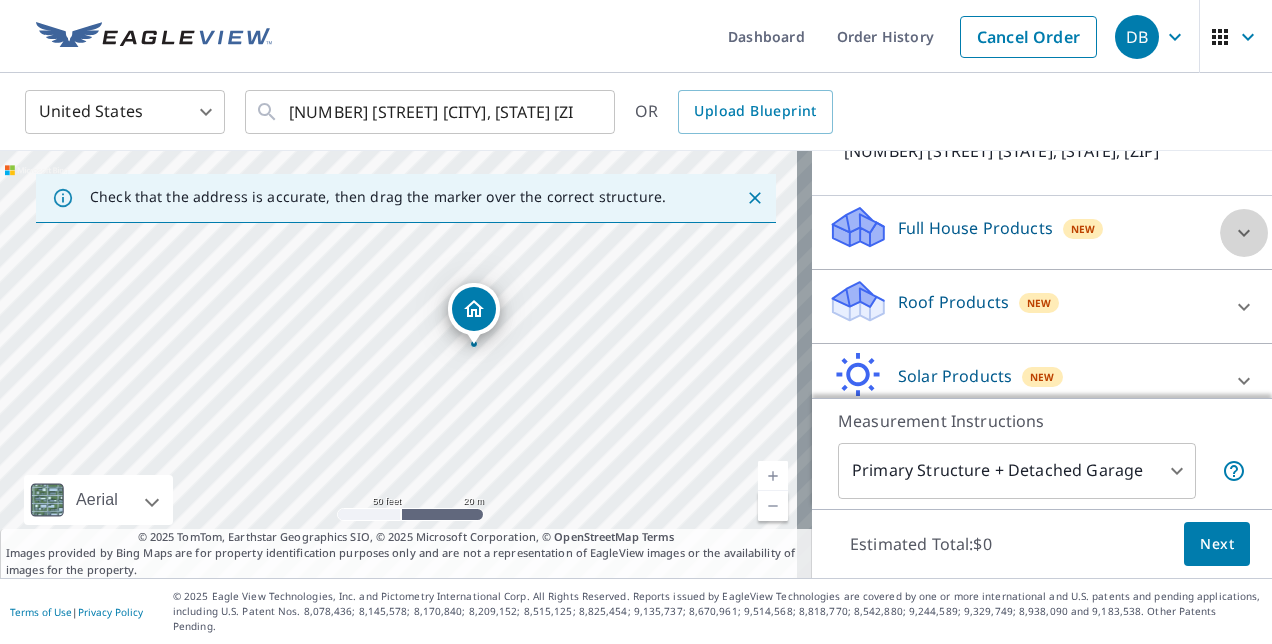 click 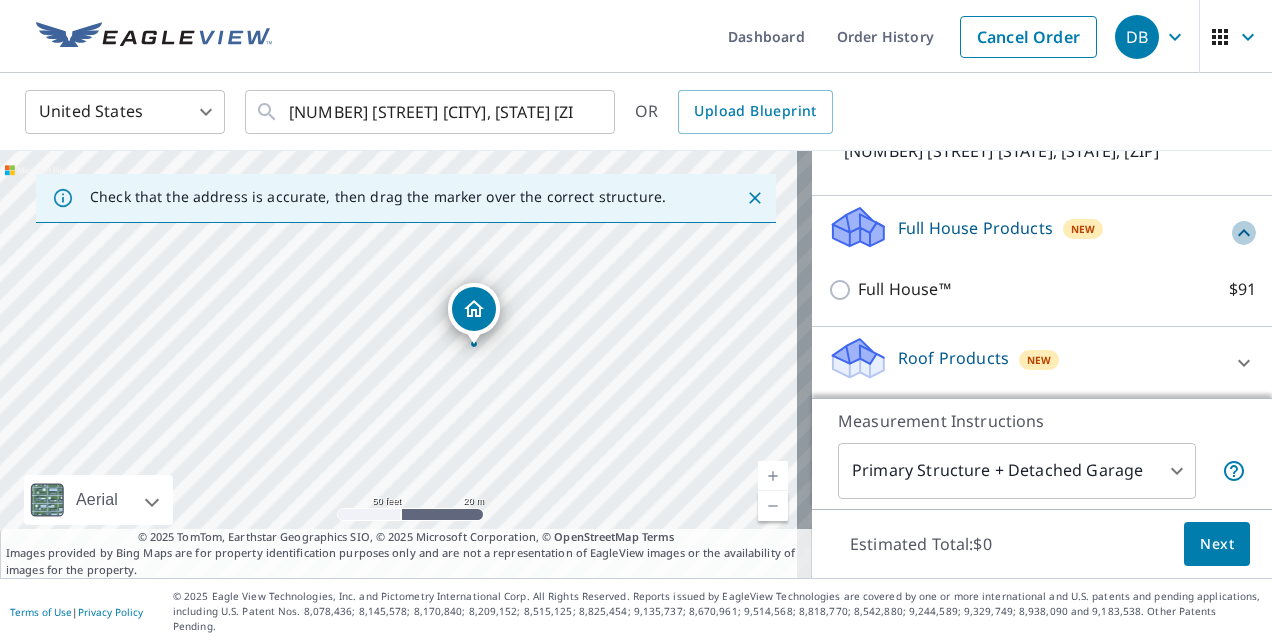 click 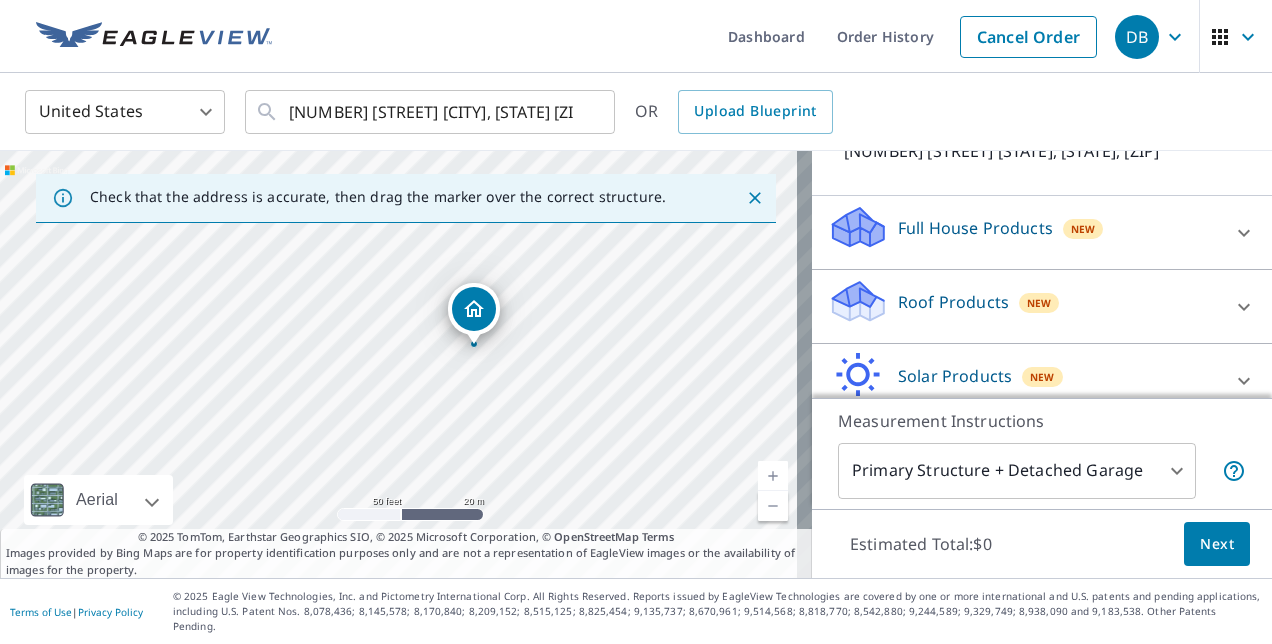 click 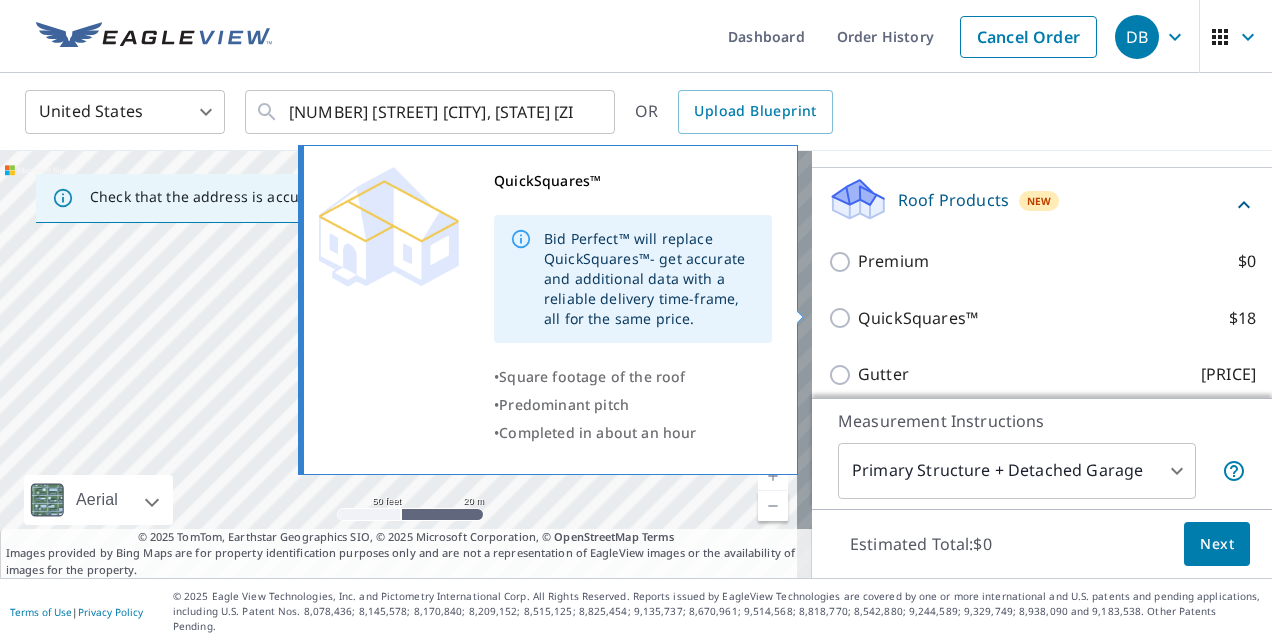 scroll, scrollTop: 362, scrollLeft: 0, axis: vertical 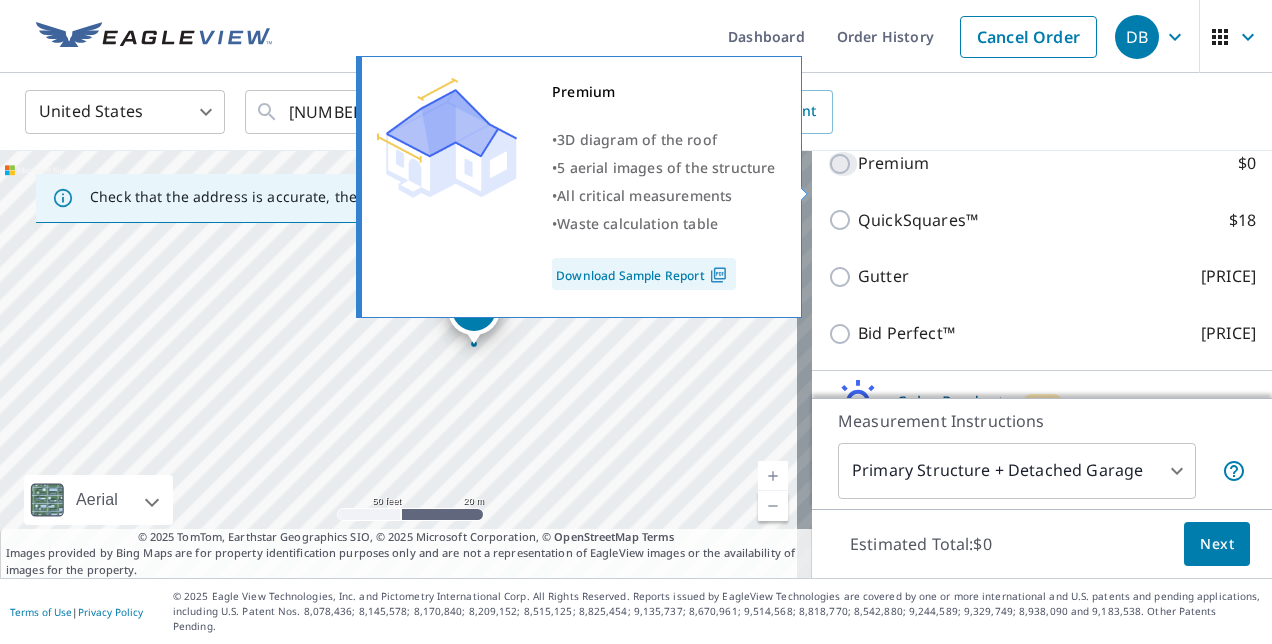 click on "Premium $0" at bounding box center (843, 164) 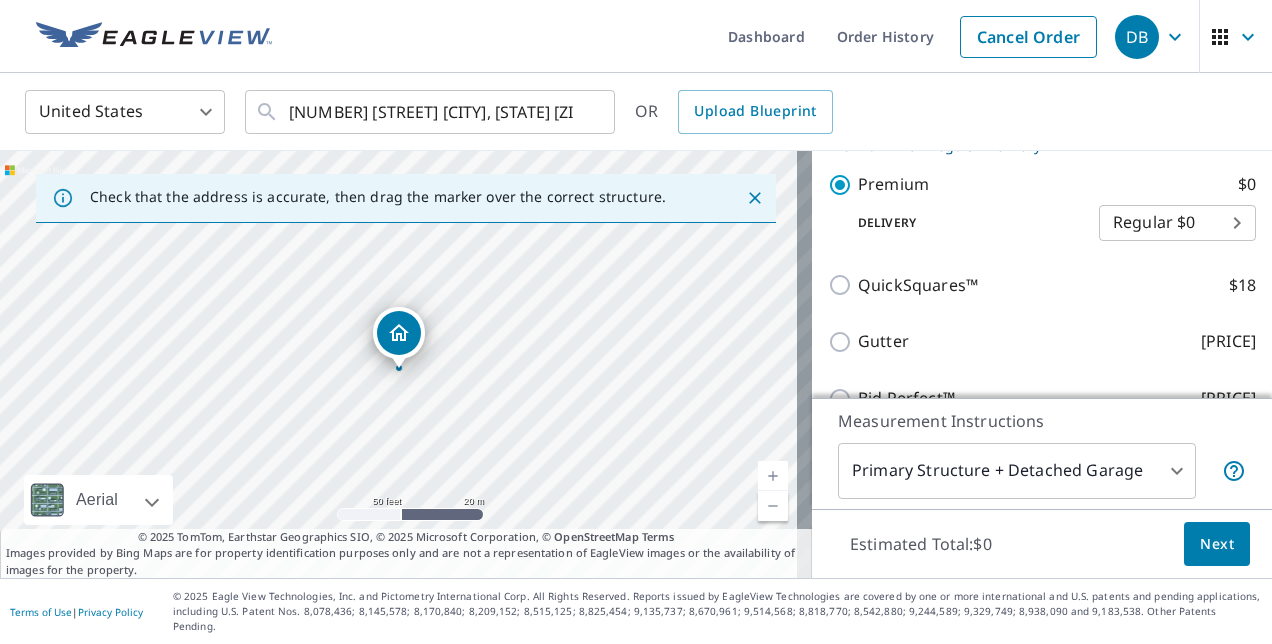 click on "Next" at bounding box center (1217, 544) 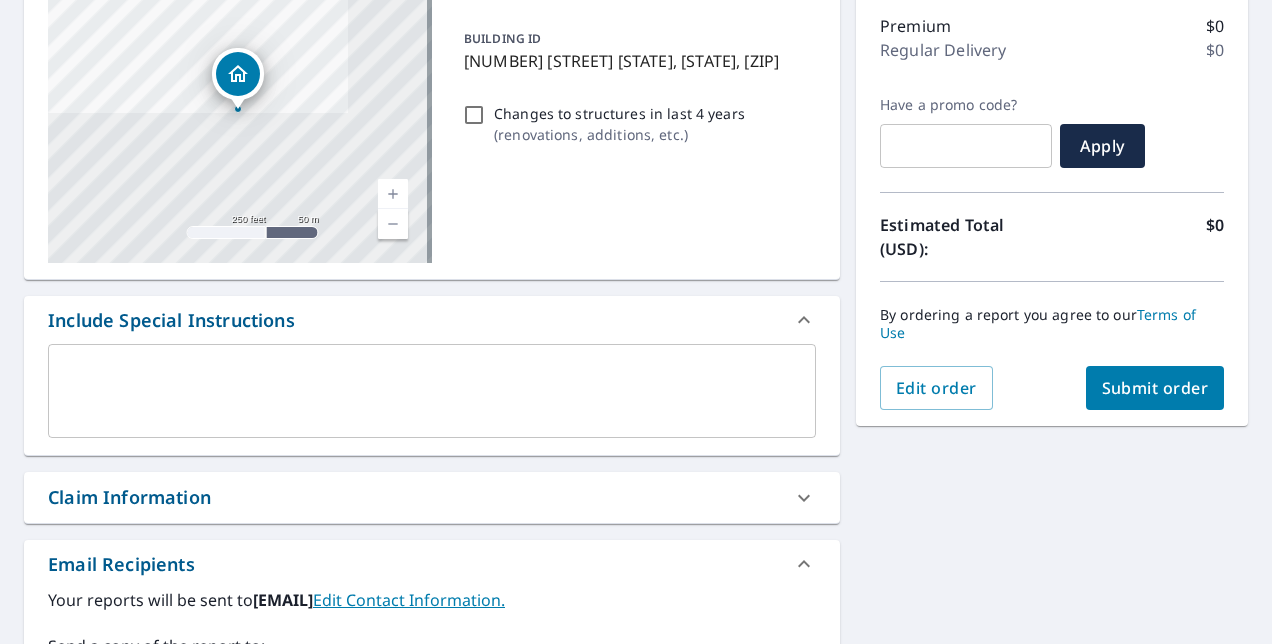scroll, scrollTop: 300, scrollLeft: 0, axis: vertical 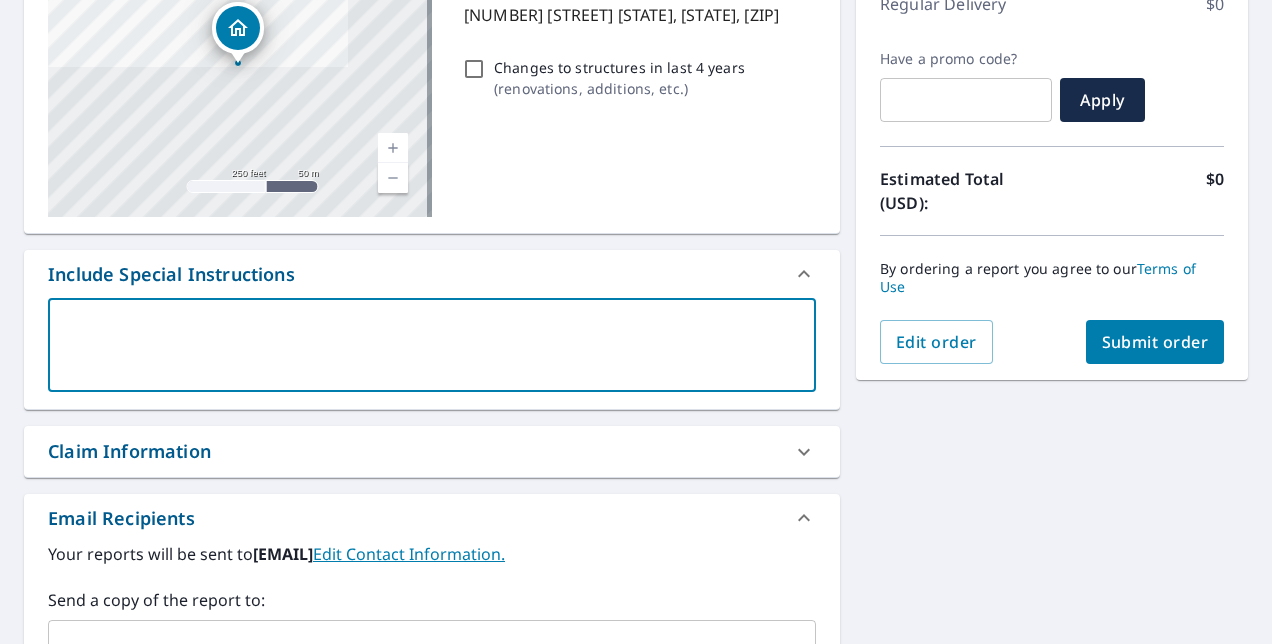 click at bounding box center (432, 345) 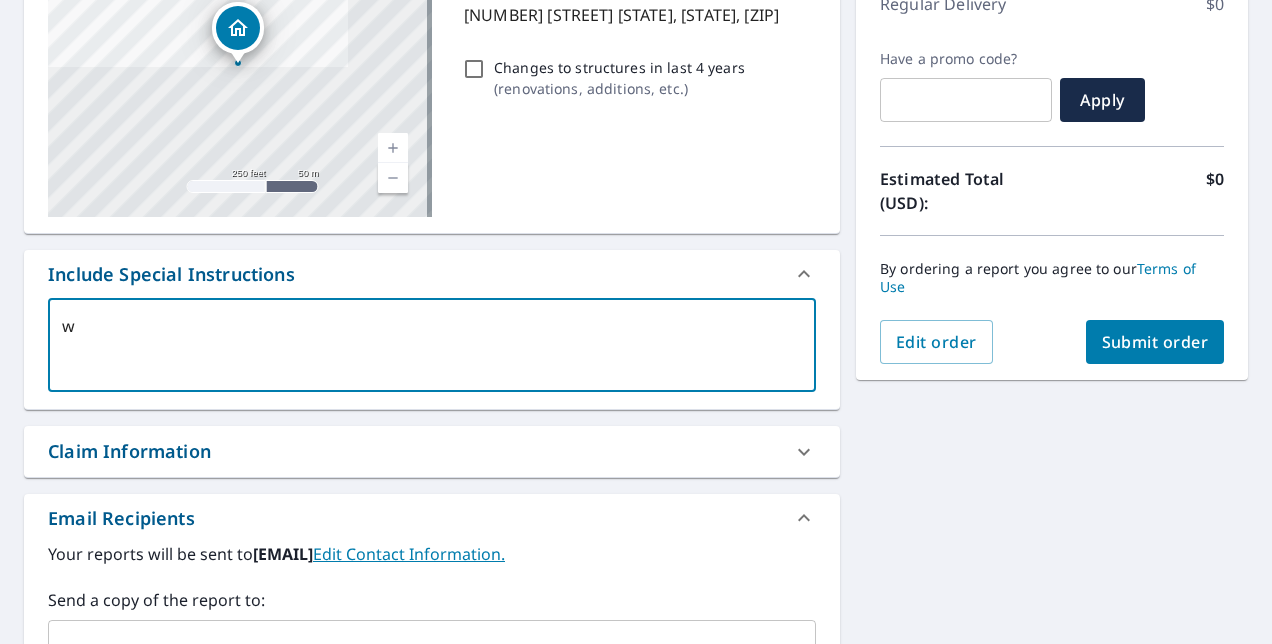 type on "[USERNAME]" 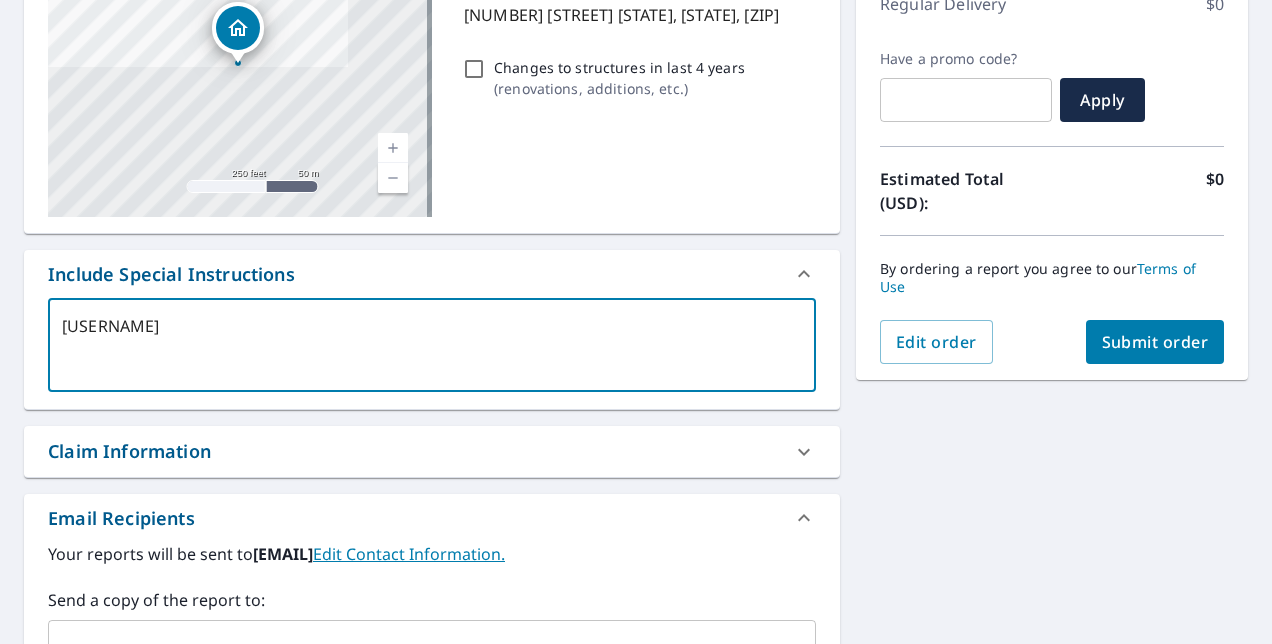 type on "[USERNAME]" 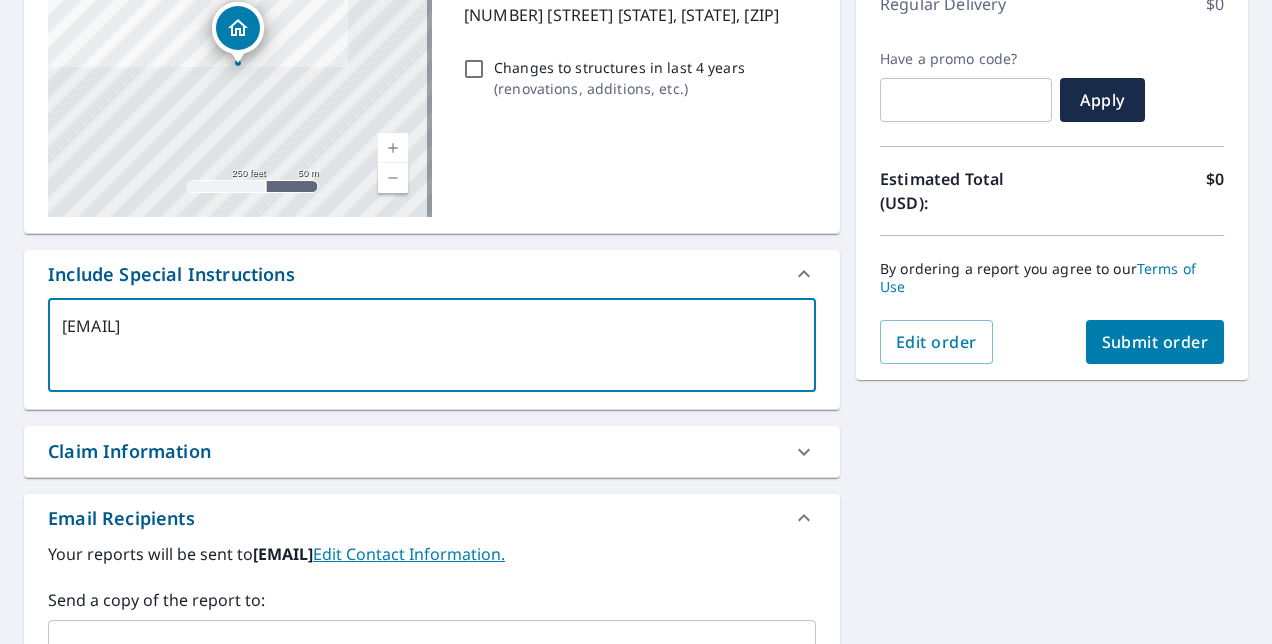 type on "[EMAIL]" 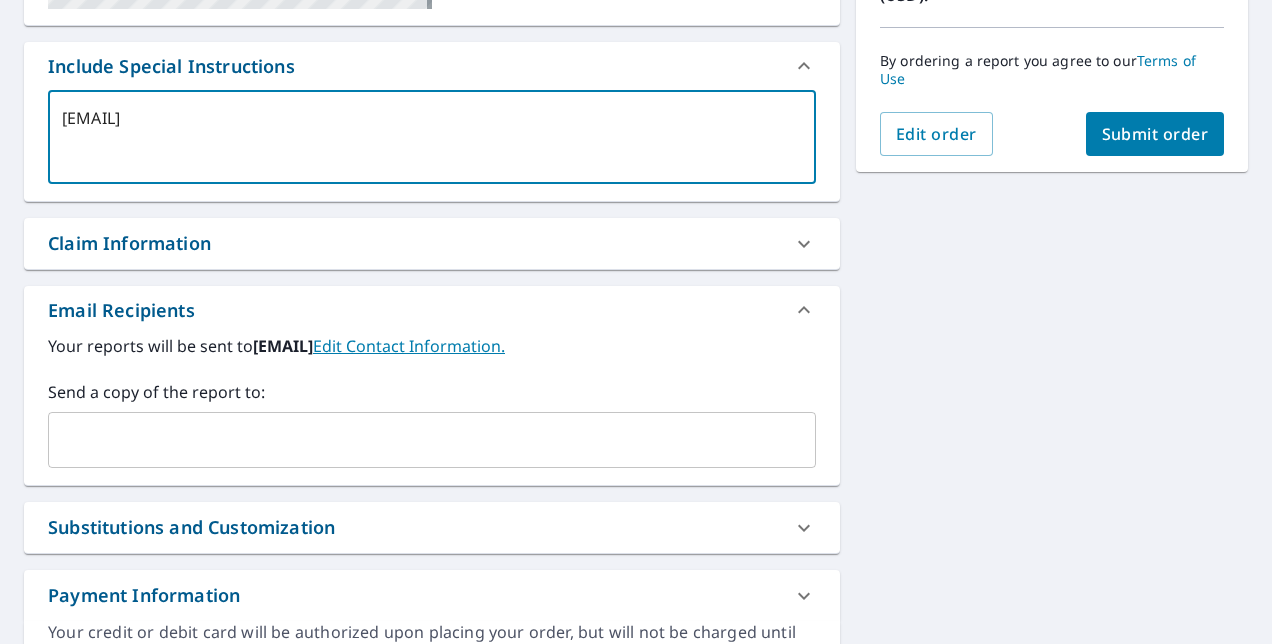 scroll, scrollTop: 635, scrollLeft: 0, axis: vertical 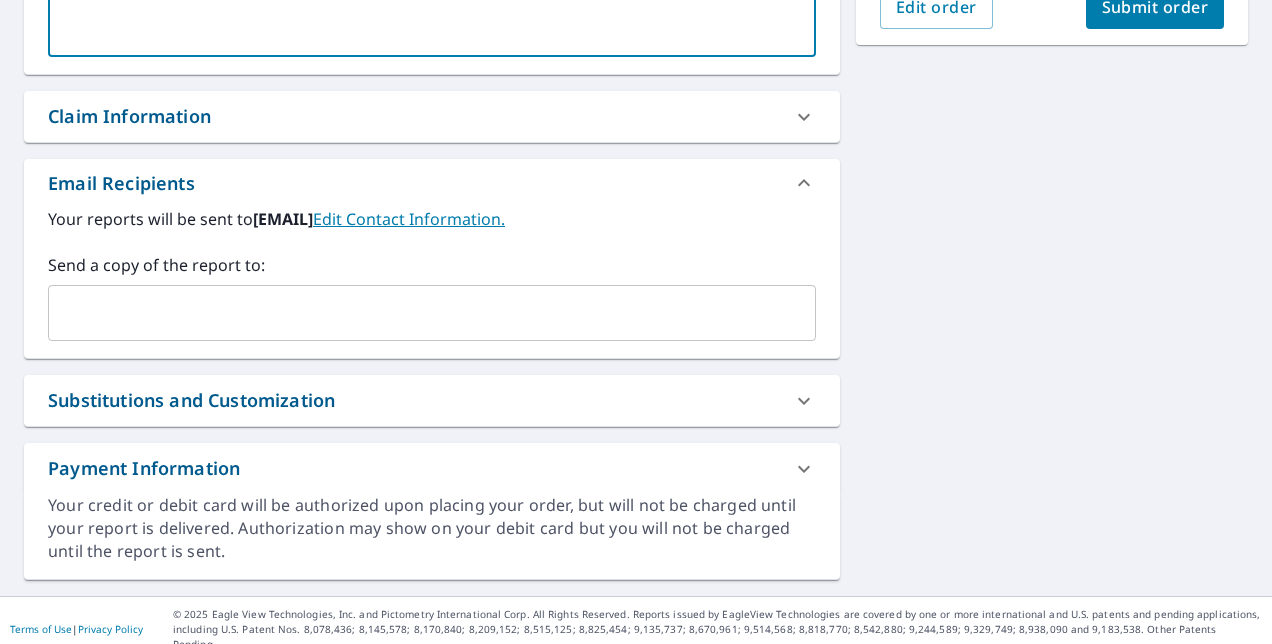 type on "[EMAIL]" 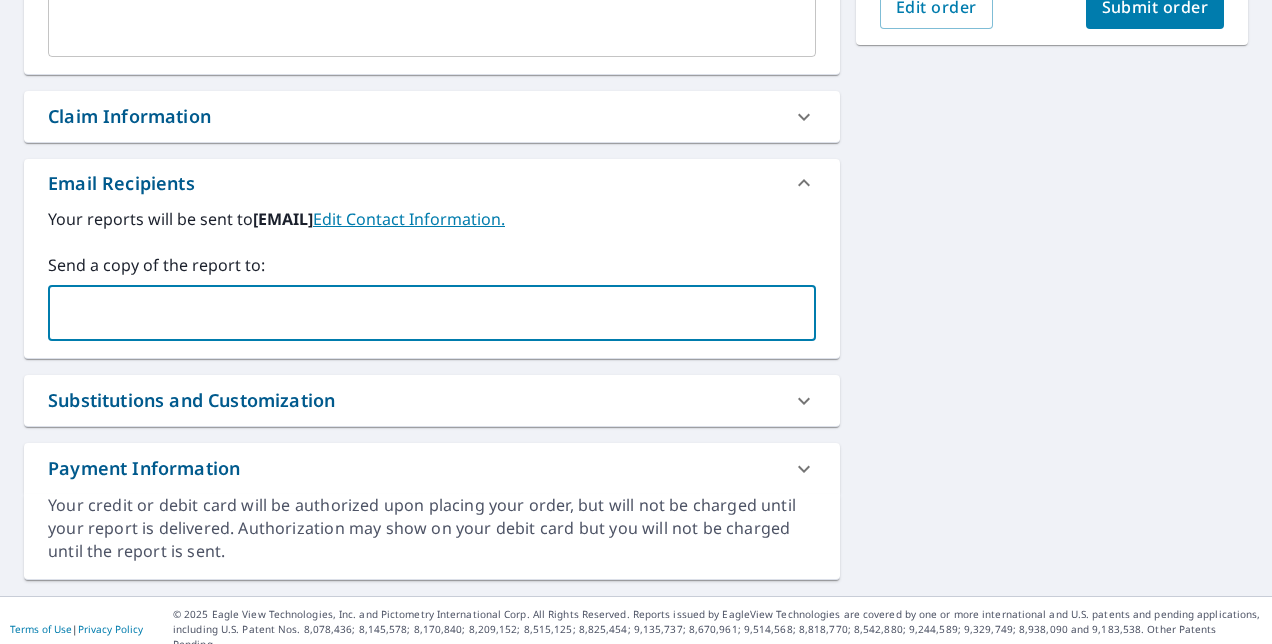 click at bounding box center [417, 313] 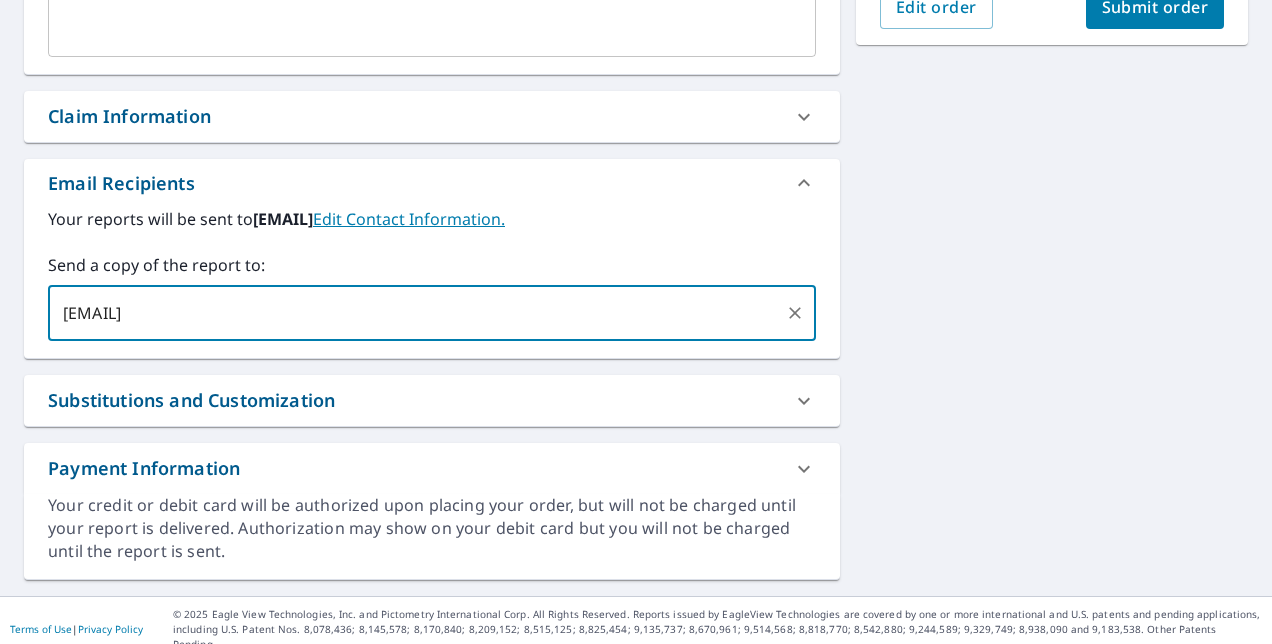 type on "x" 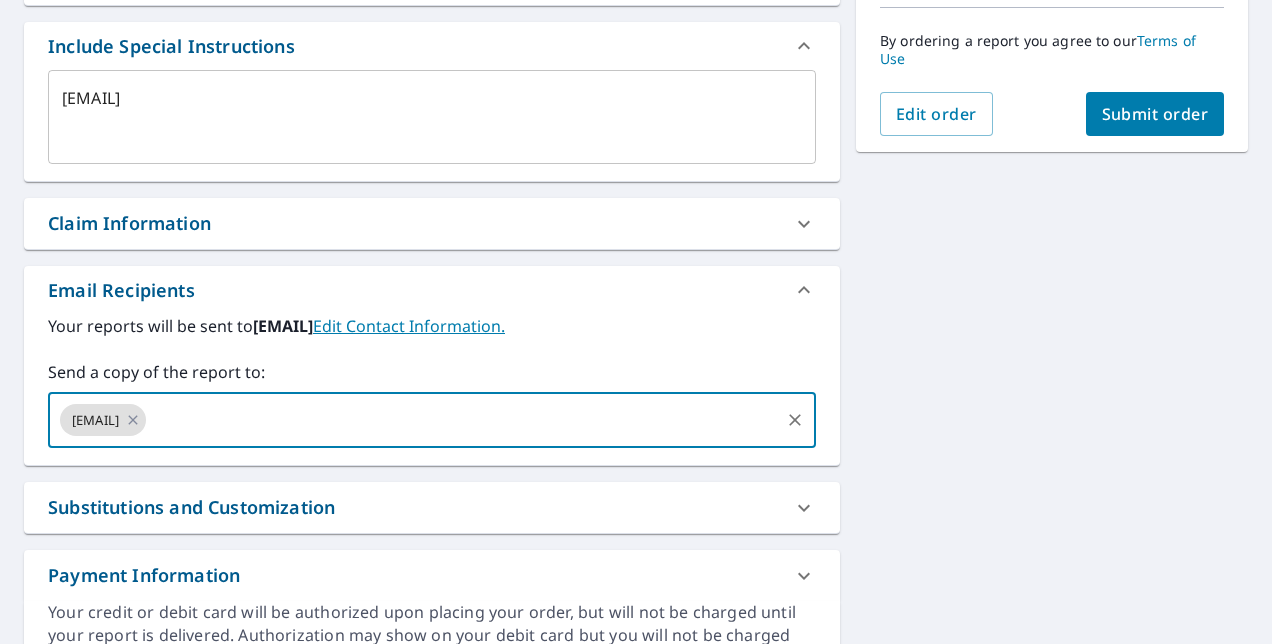 scroll, scrollTop: 435, scrollLeft: 0, axis: vertical 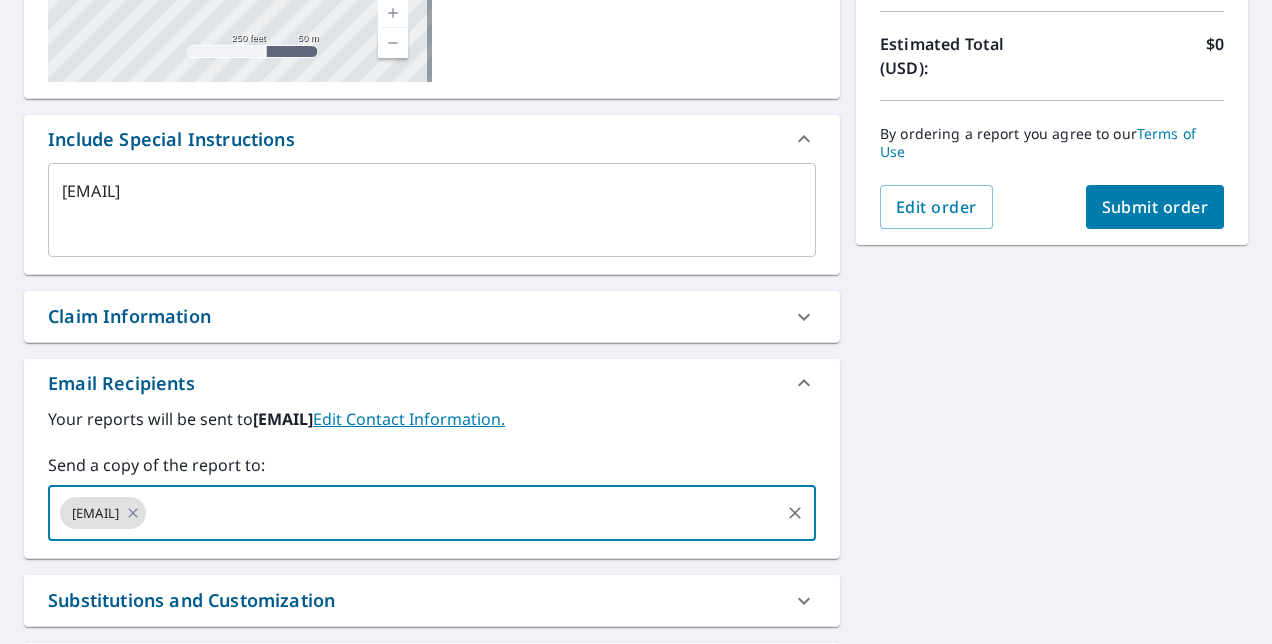 click on "Submit order" at bounding box center (1155, 207) 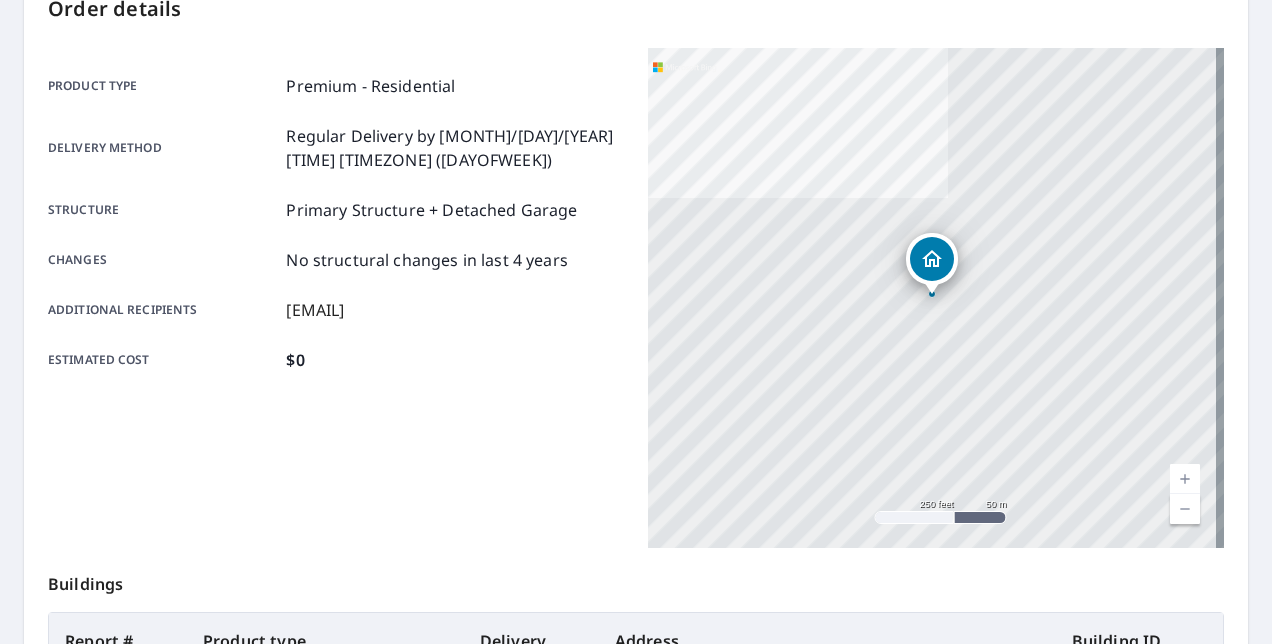 scroll, scrollTop: 0, scrollLeft: 0, axis: both 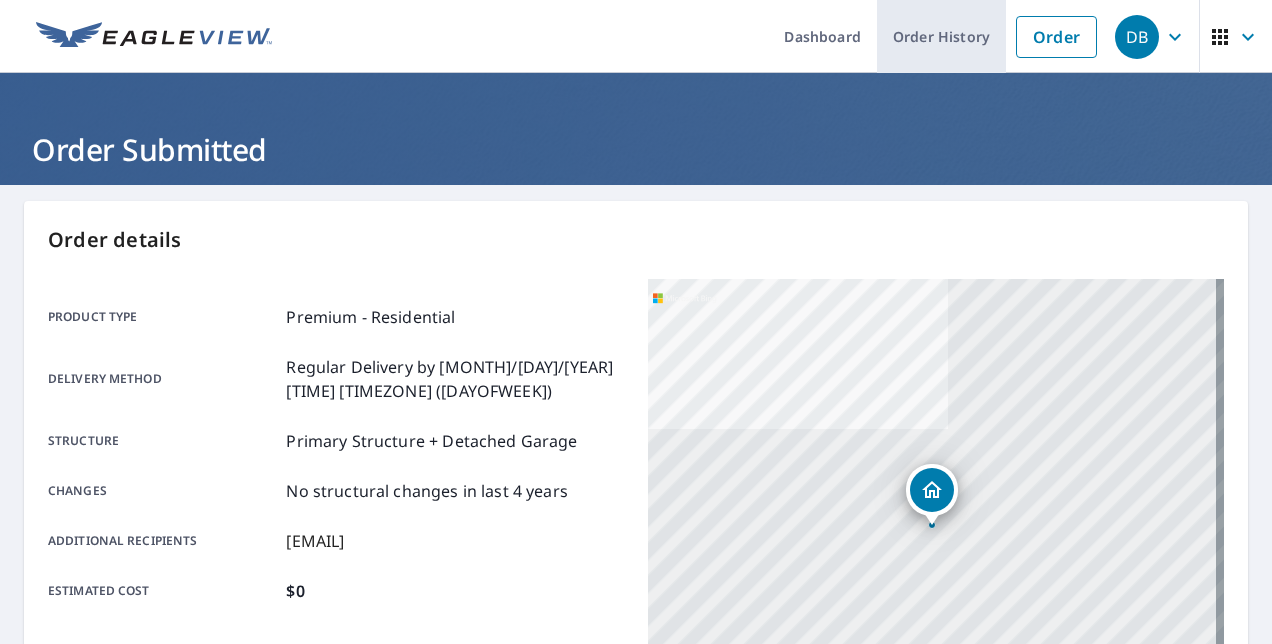 click on "Order History" at bounding box center (941, 36) 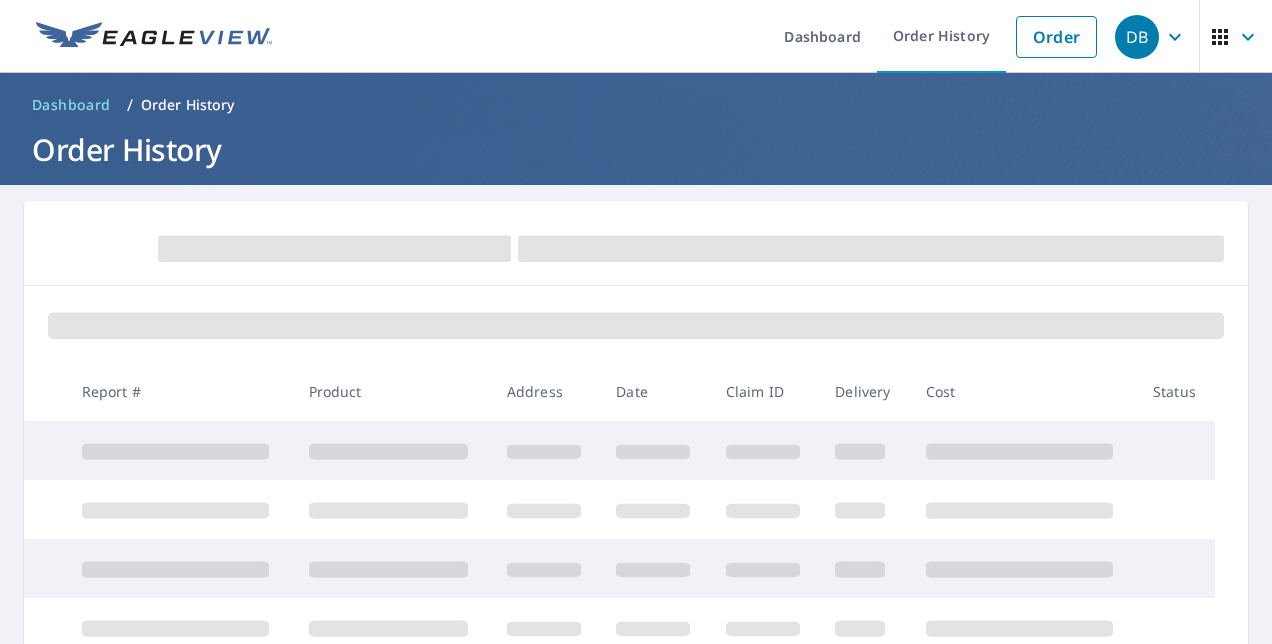 scroll, scrollTop: 0, scrollLeft: 0, axis: both 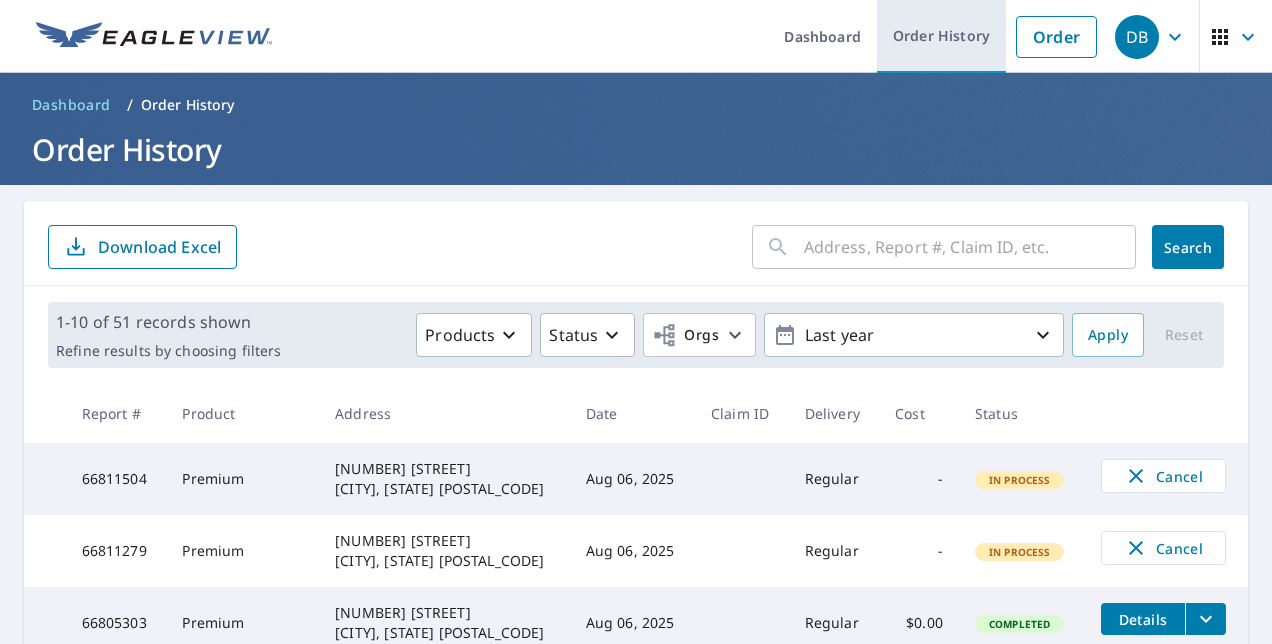 click on "Order History" at bounding box center (941, 36) 